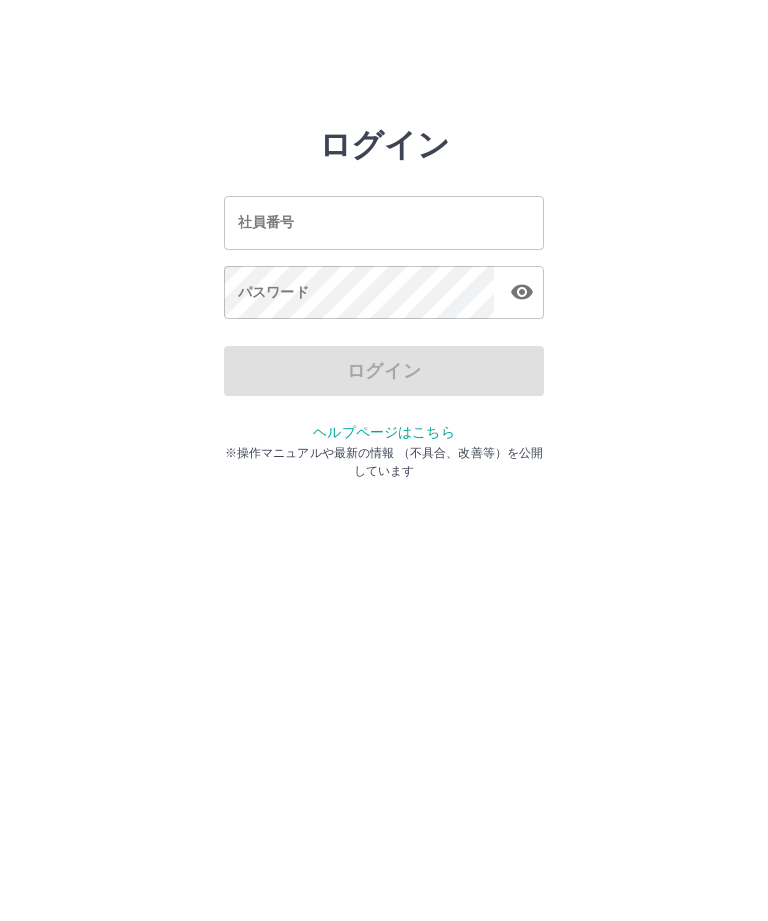 scroll, scrollTop: 0, scrollLeft: 0, axis: both 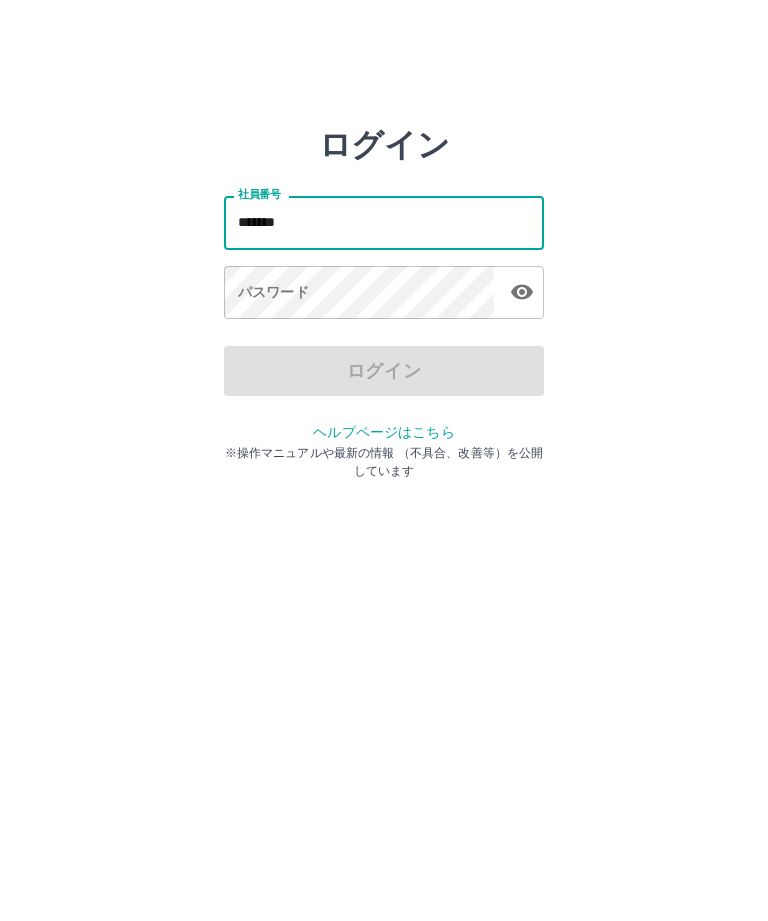 type on "*******" 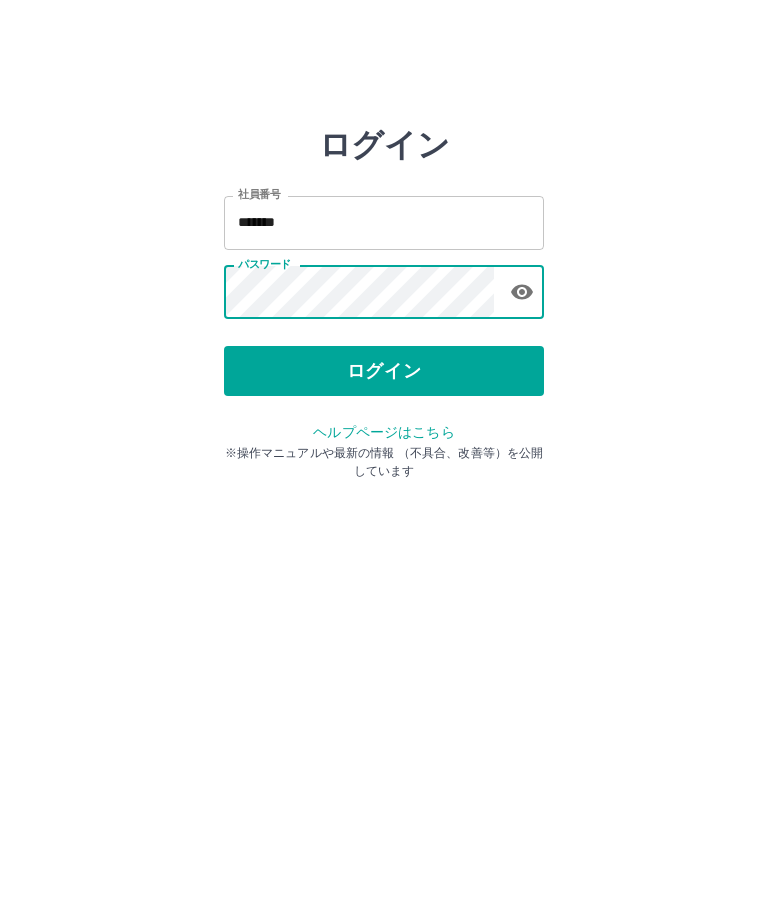 click on "ログイン" at bounding box center [384, 371] 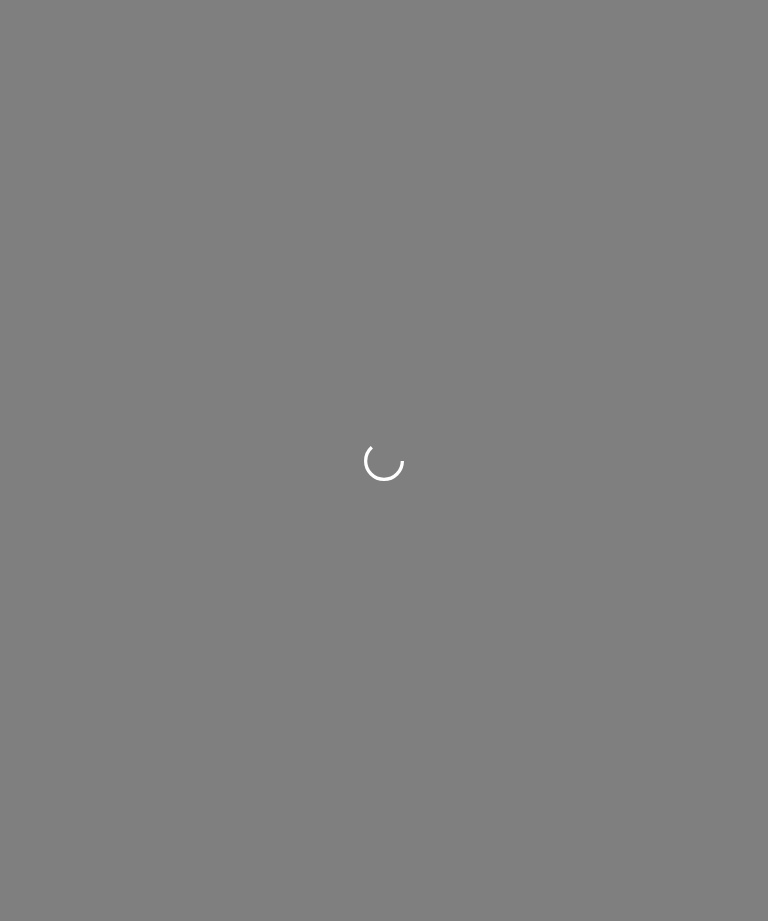 scroll, scrollTop: 0, scrollLeft: 0, axis: both 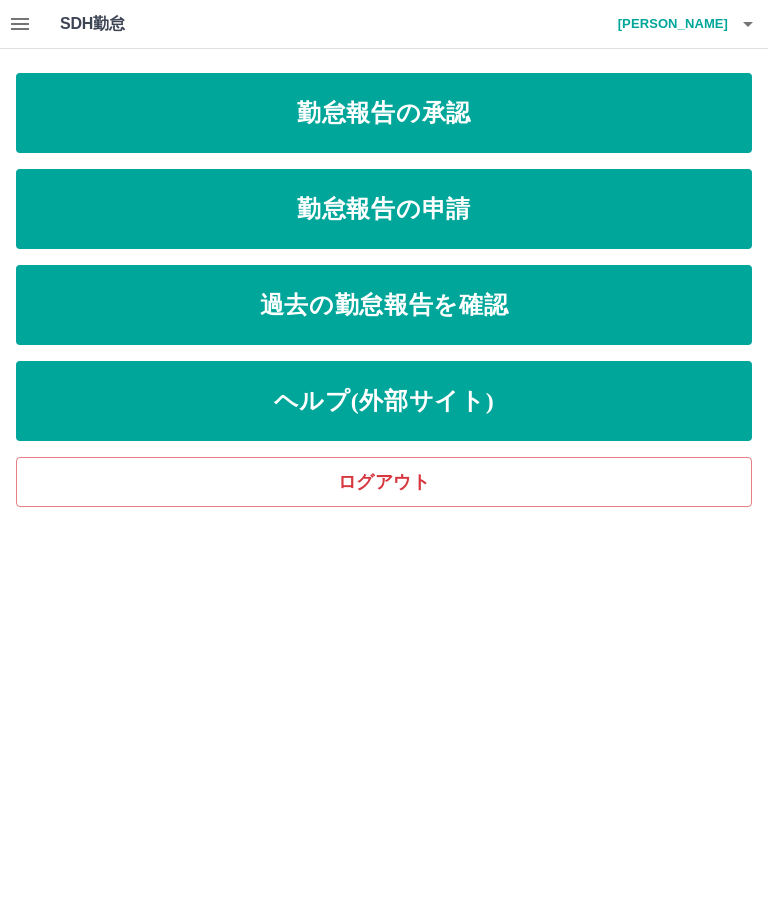 click on "勤怠報告の承認" at bounding box center (384, 113) 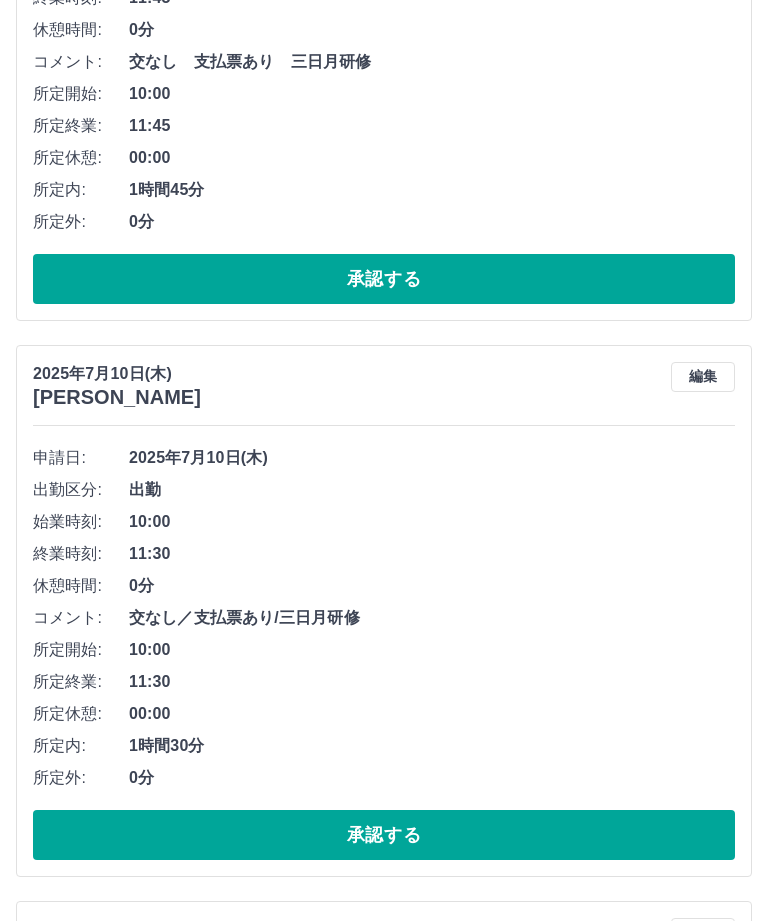 scroll, scrollTop: 6086, scrollLeft: 0, axis: vertical 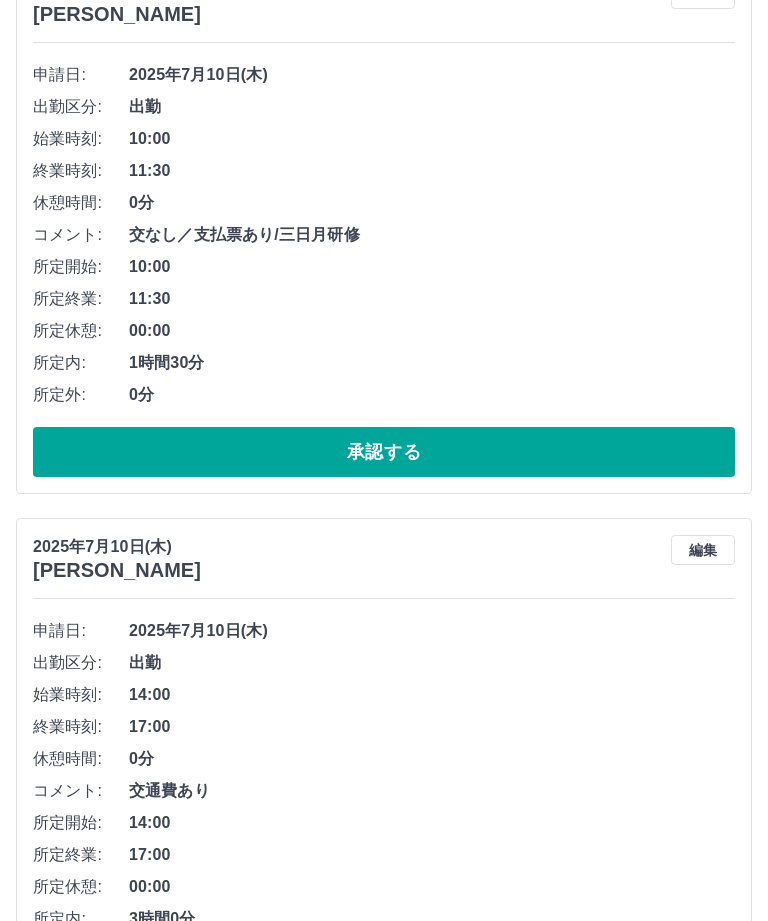 click on "承認する" at bounding box center [384, 2121] 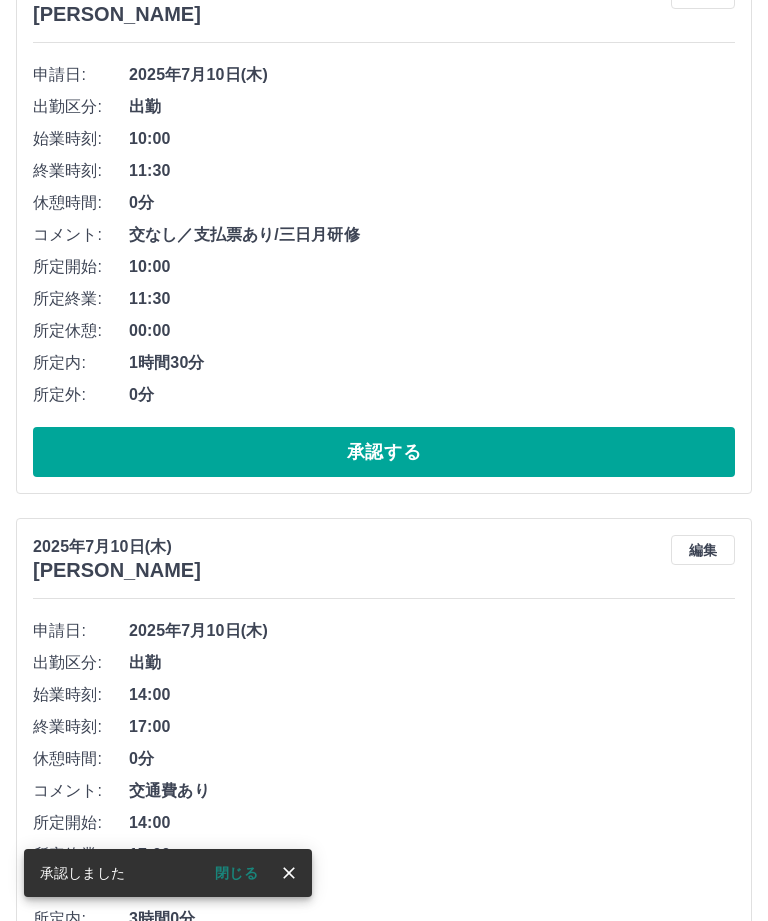 scroll, scrollTop: 5602, scrollLeft: 0, axis: vertical 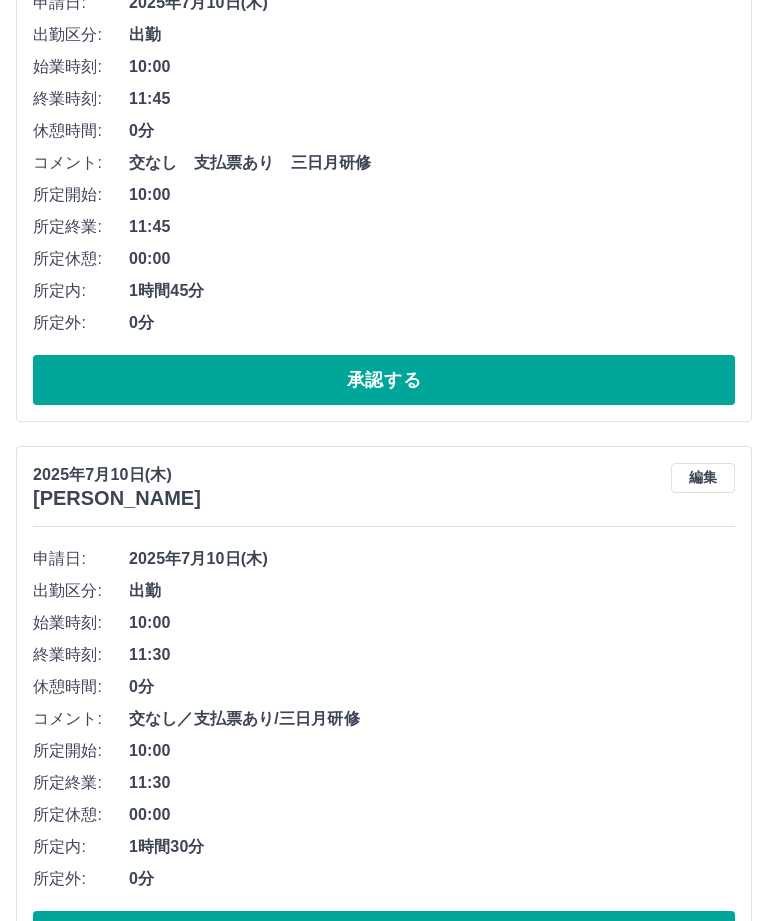 click on "承認する" at bounding box center [384, 2049] 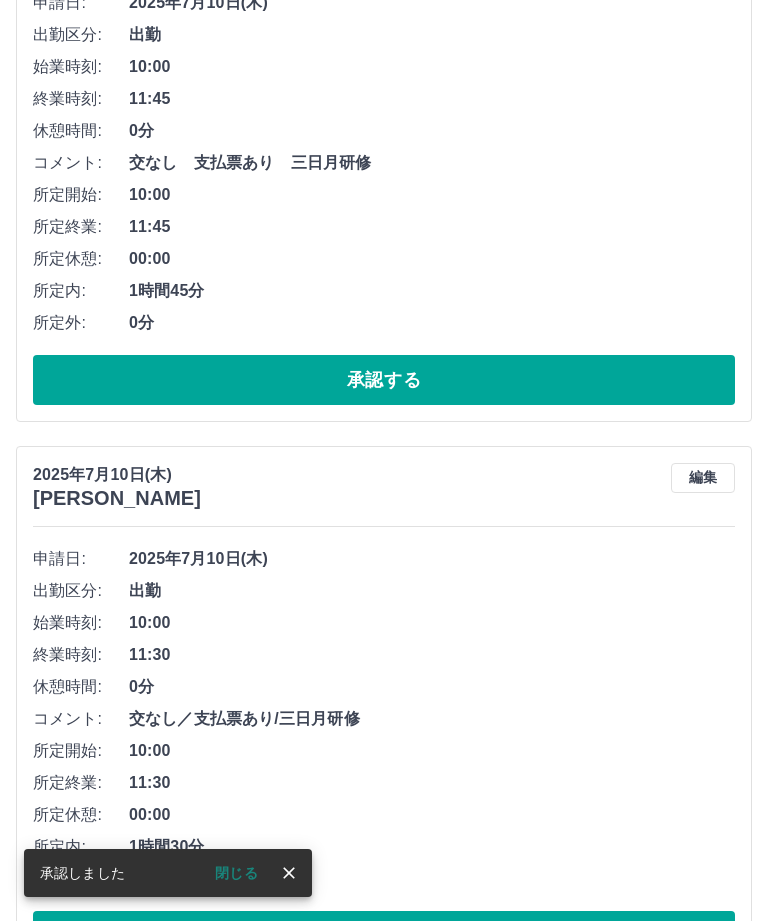 scroll, scrollTop: 5118, scrollLeft: 0, axis: vertical 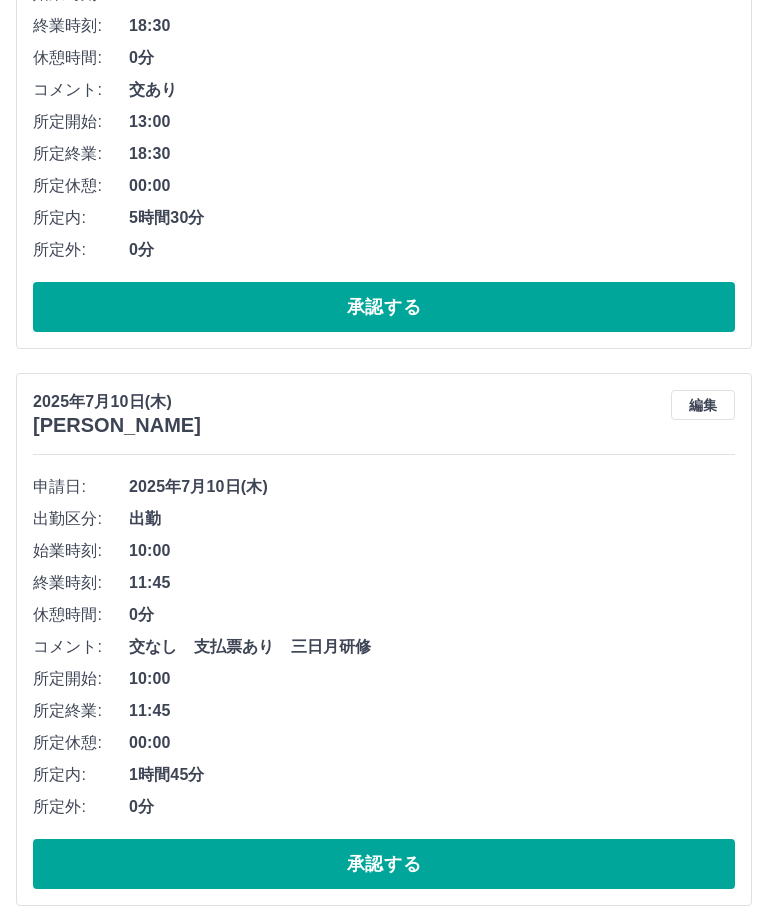 click on "編集" at bounding box center [703, 1518] 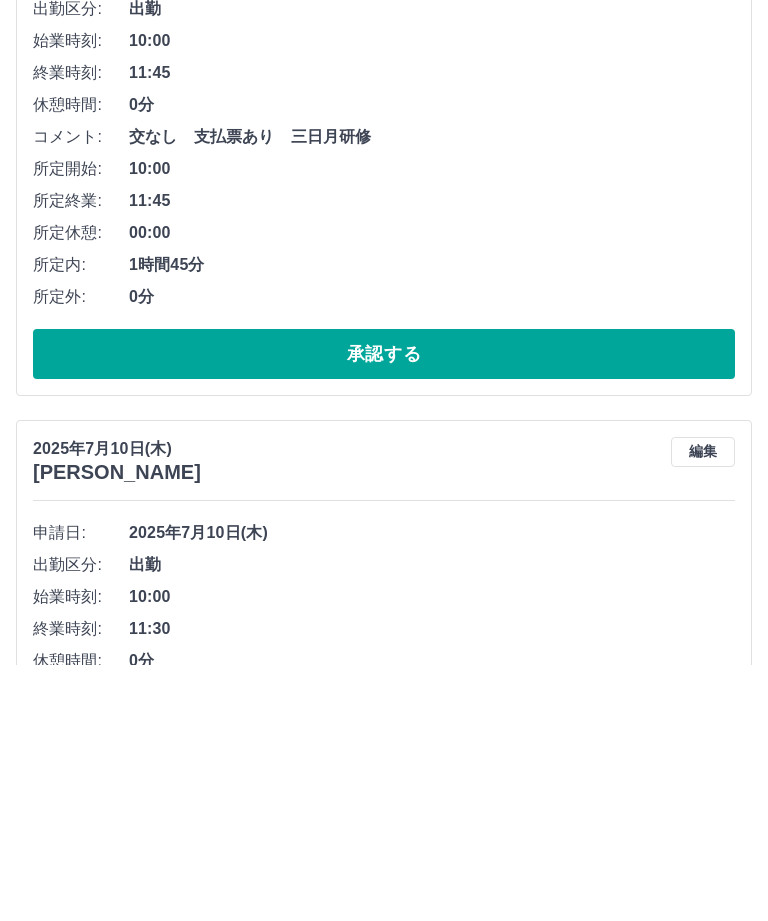 type on "***" 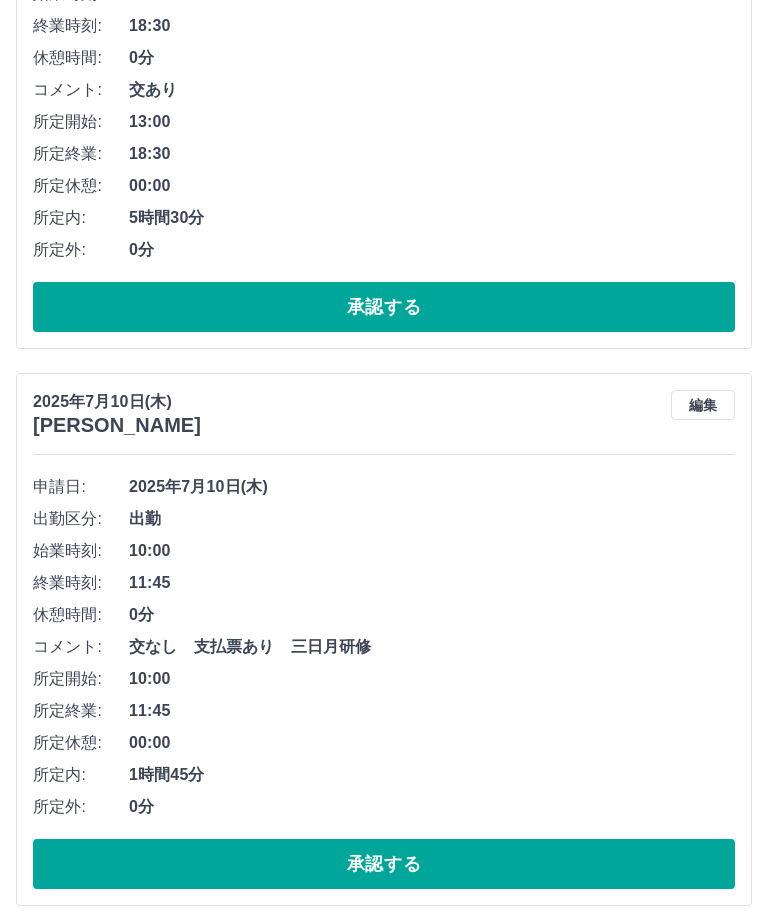 click on "承認する" at bounding box center (384, 1976) 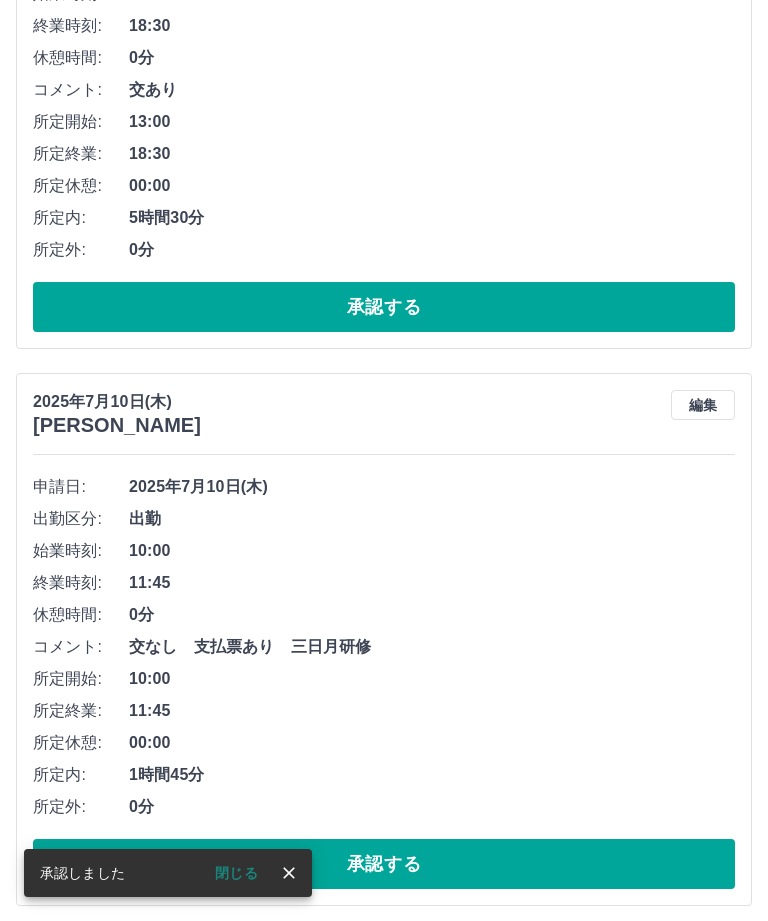 scroll, scrollTop: 4634, scrollLeft: 0, axis: vertical 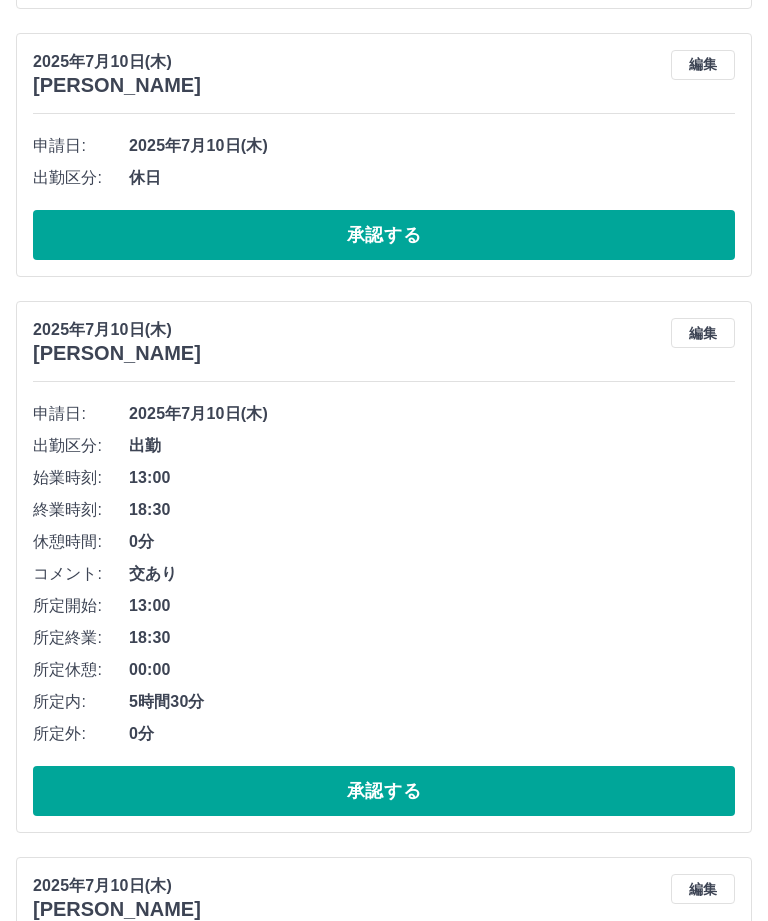 click on "編集" at bounding box center [703, 1446] 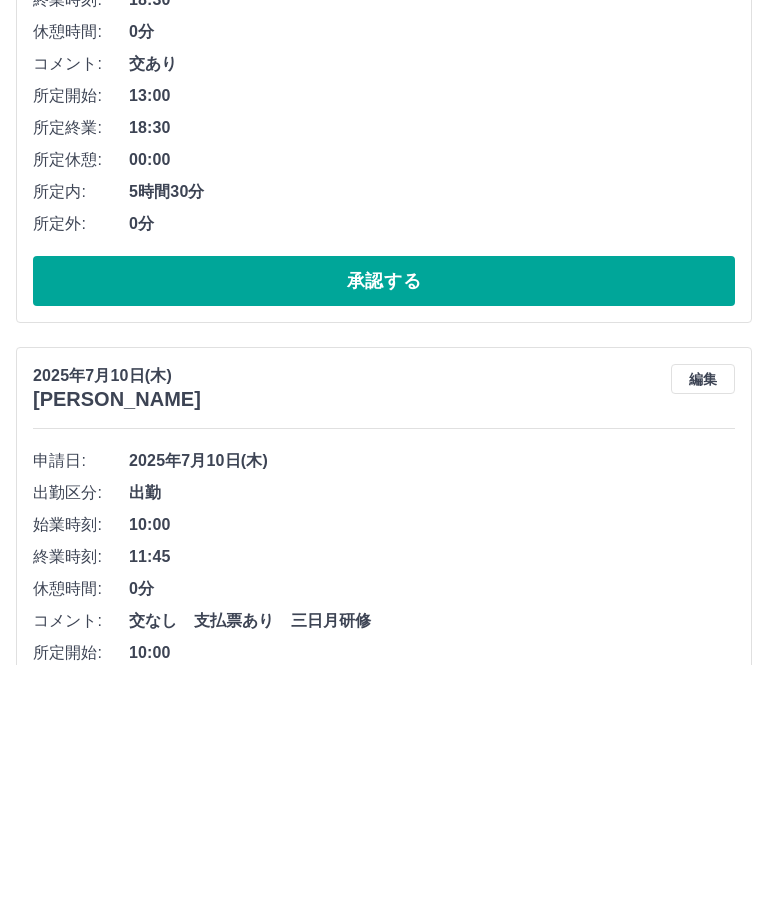 type on "****" 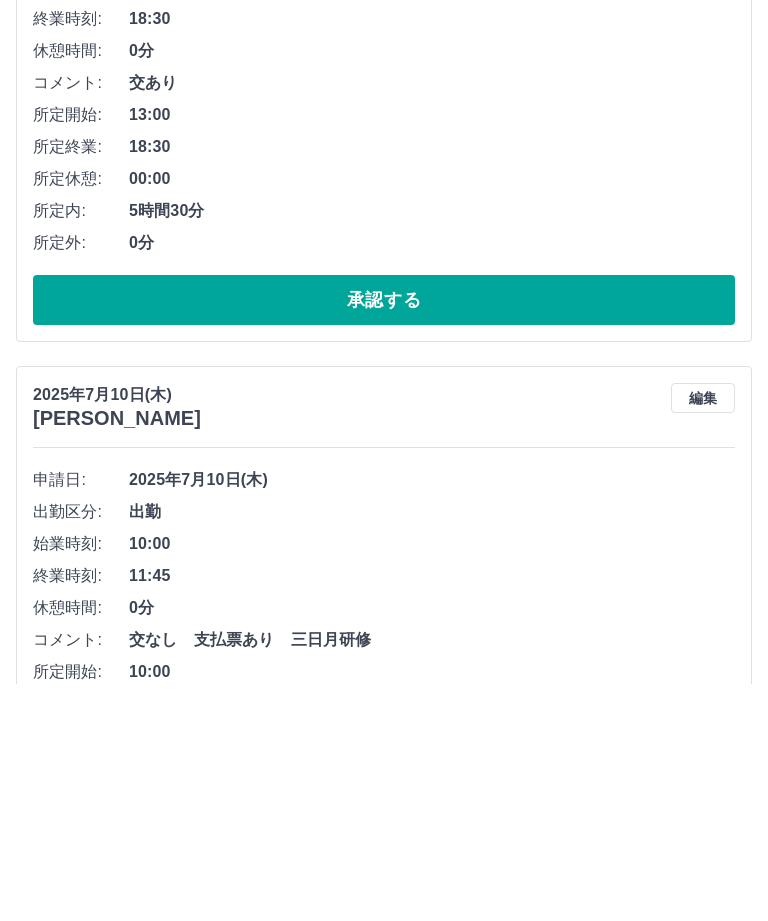 click on "内容の変更を保存する" at bounding box center [384, 1887] 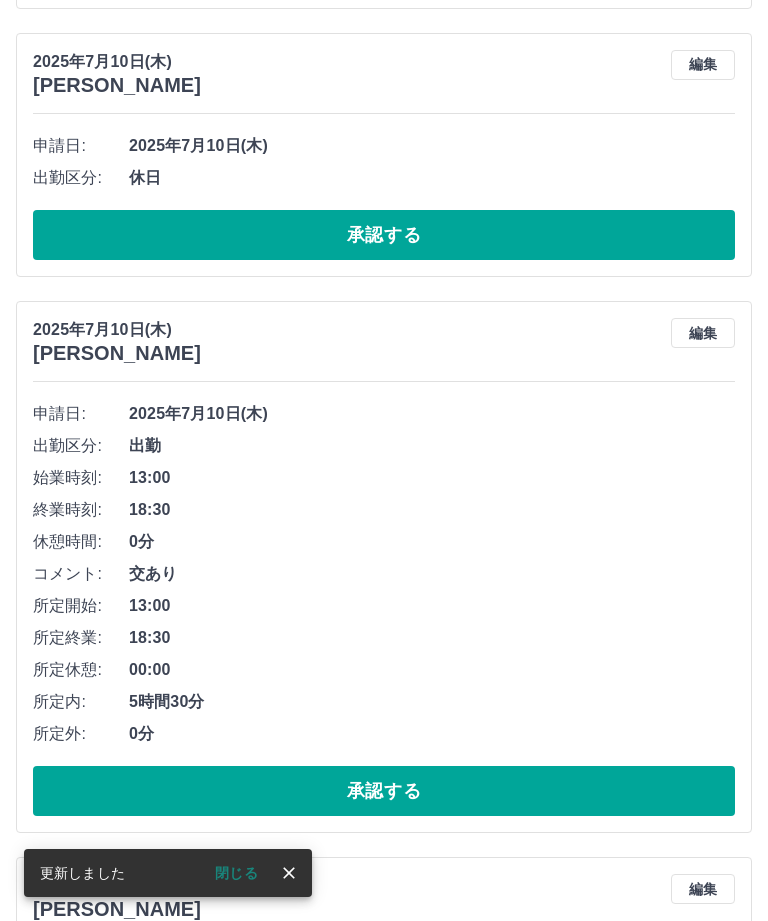 click on "承認する" at bounding box center (384, 1904) 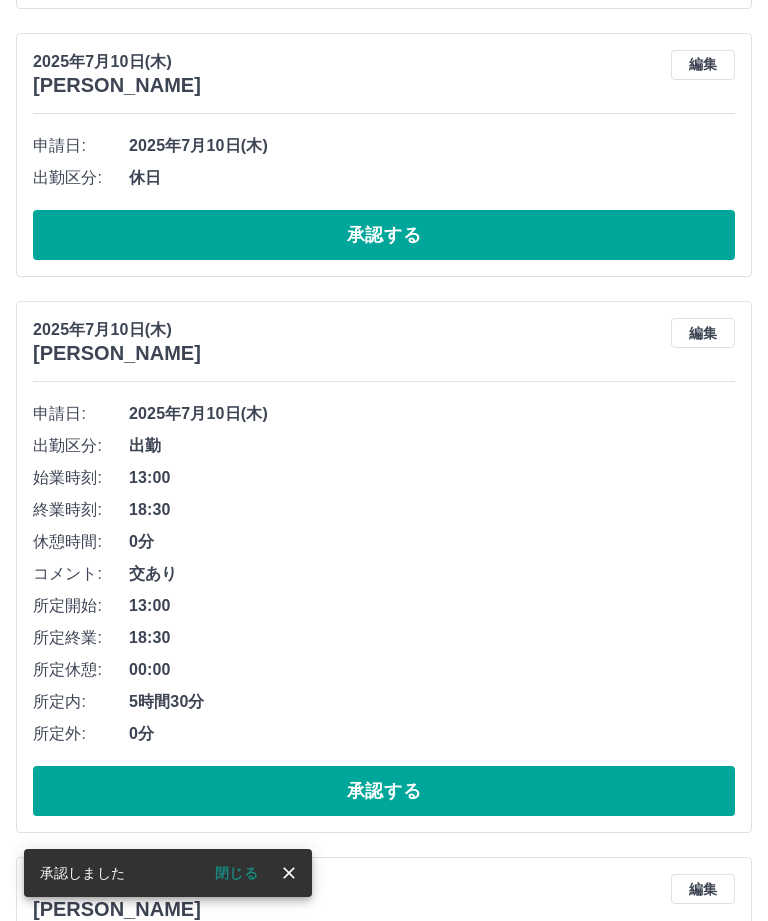 scroll, scrollTop: 4150, scrollLeft: 0, axis: vertical 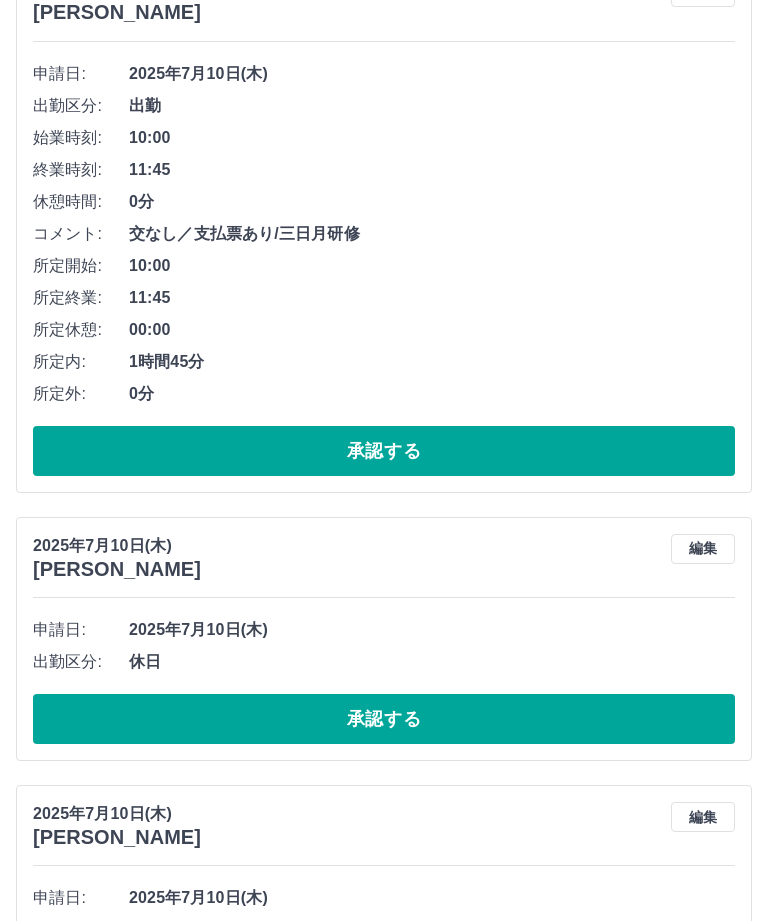 click on "承認する" at bounding box center [384, 1275] 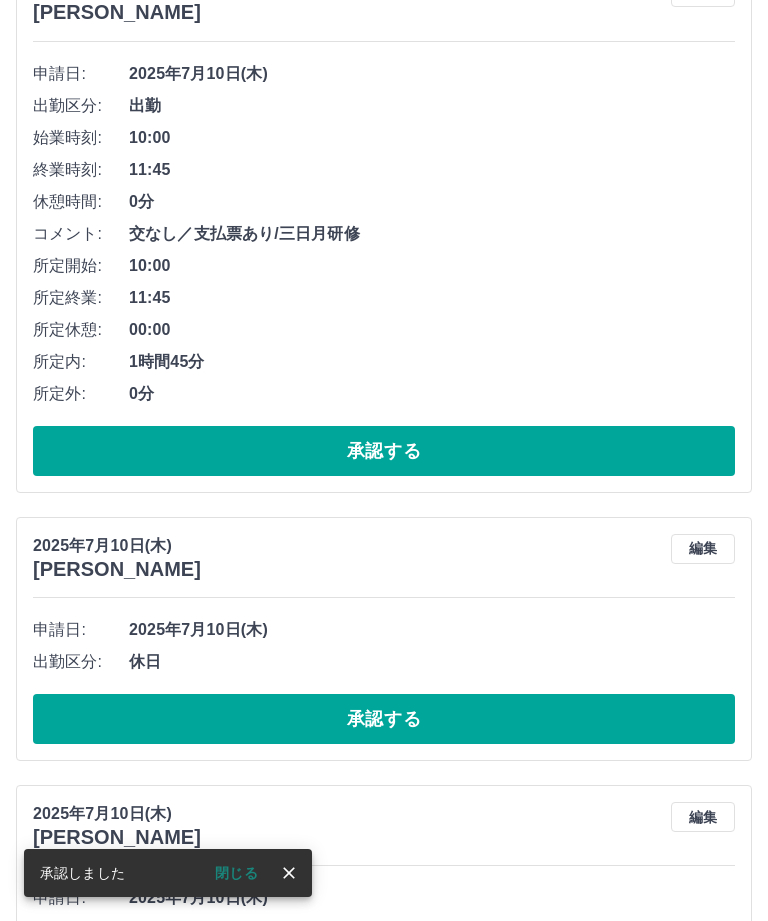 scroll, scrollTop: 3666, scrollLeft: 0, axis: vertical 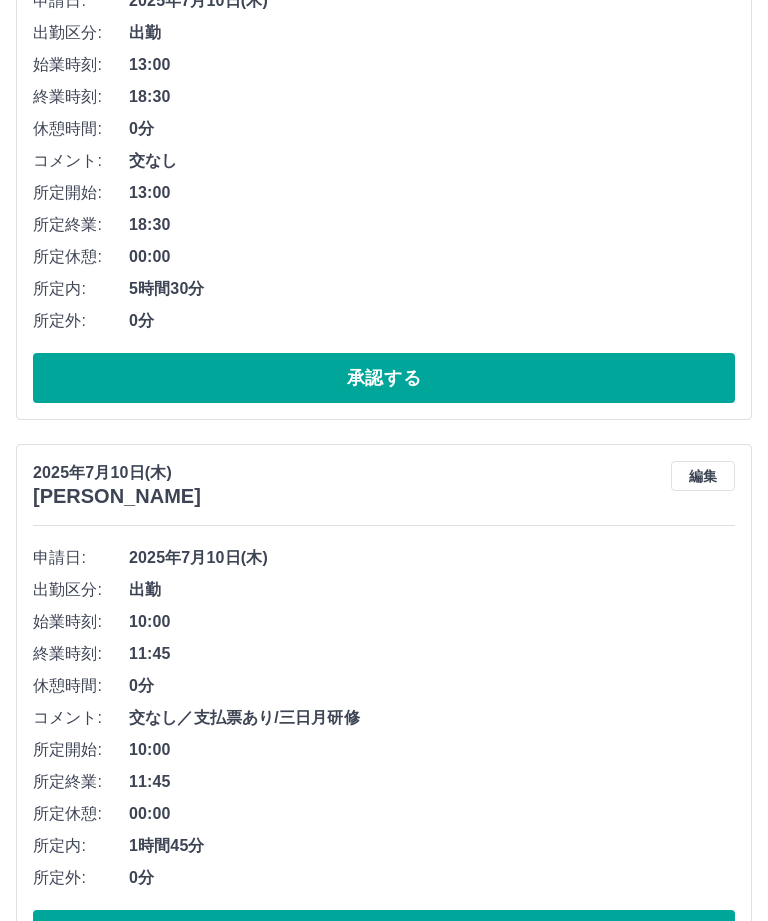 click on "承認する" at bounding box center [384, 1759] 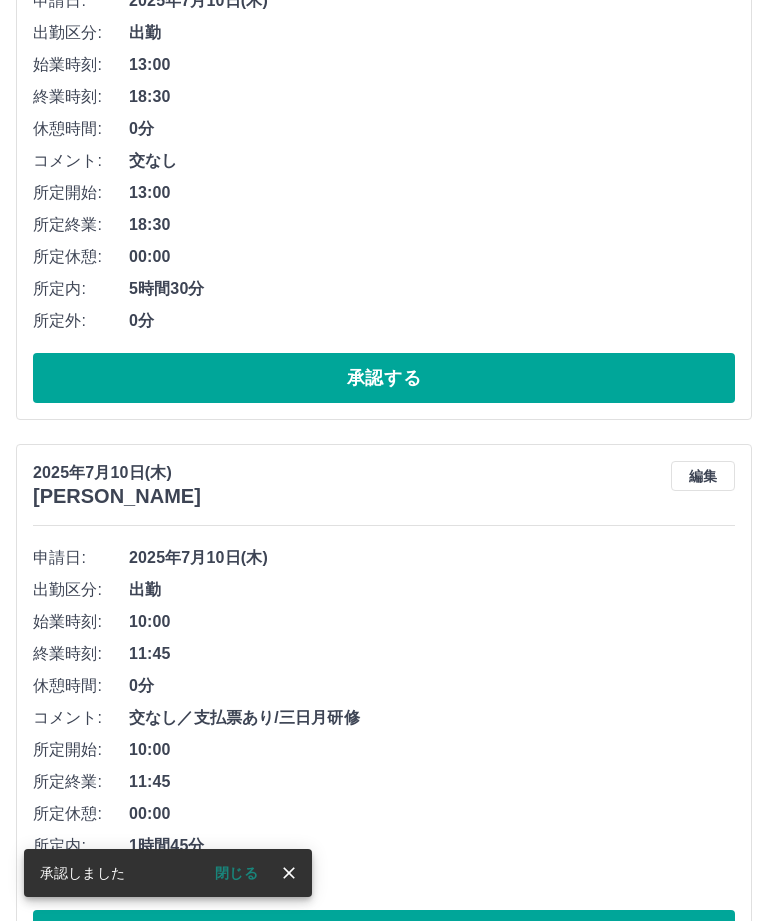 scroll, scrollTop: 3182, scrollLeft: 0, axis: vertical 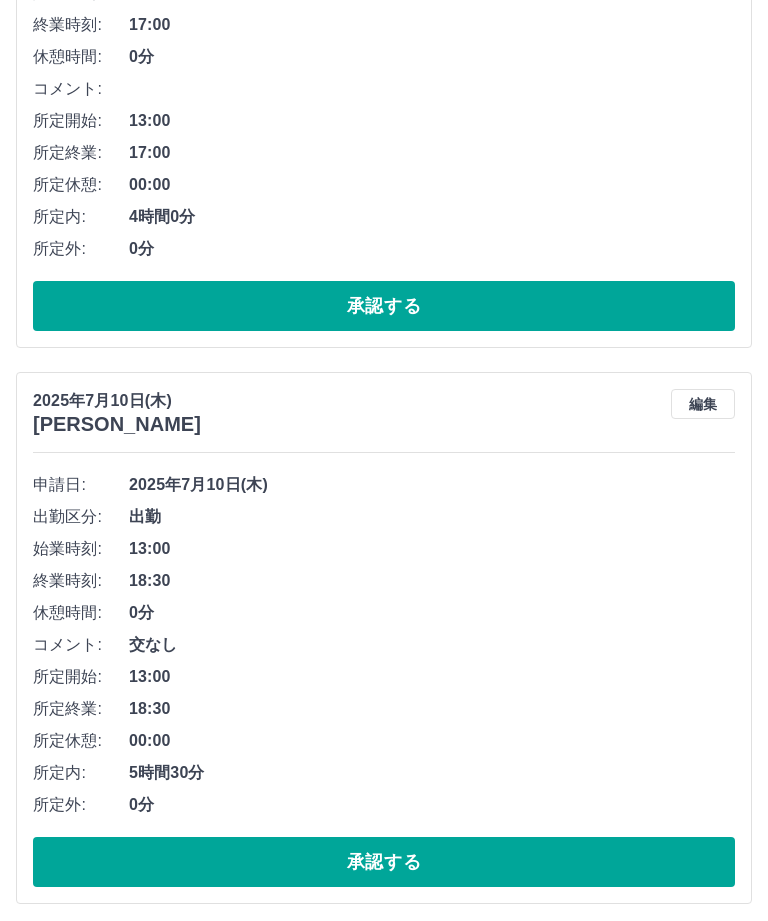 click on "承認する" at bounding box center (384, 1687) 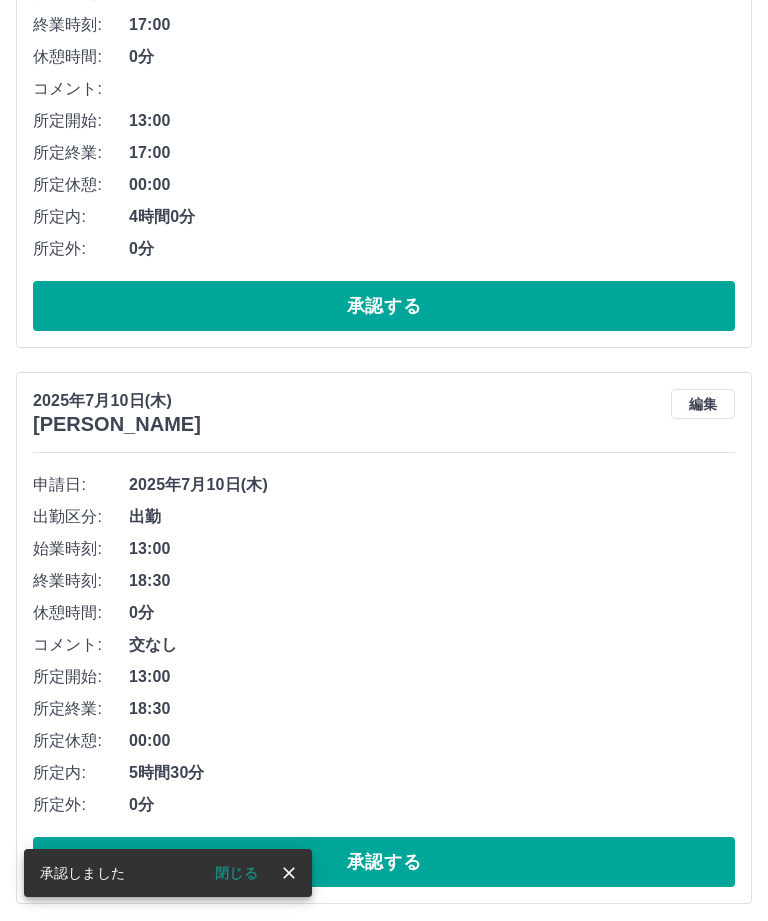 scroll, scrollTop: 2986, scrollLeft: 0, axis: vertical 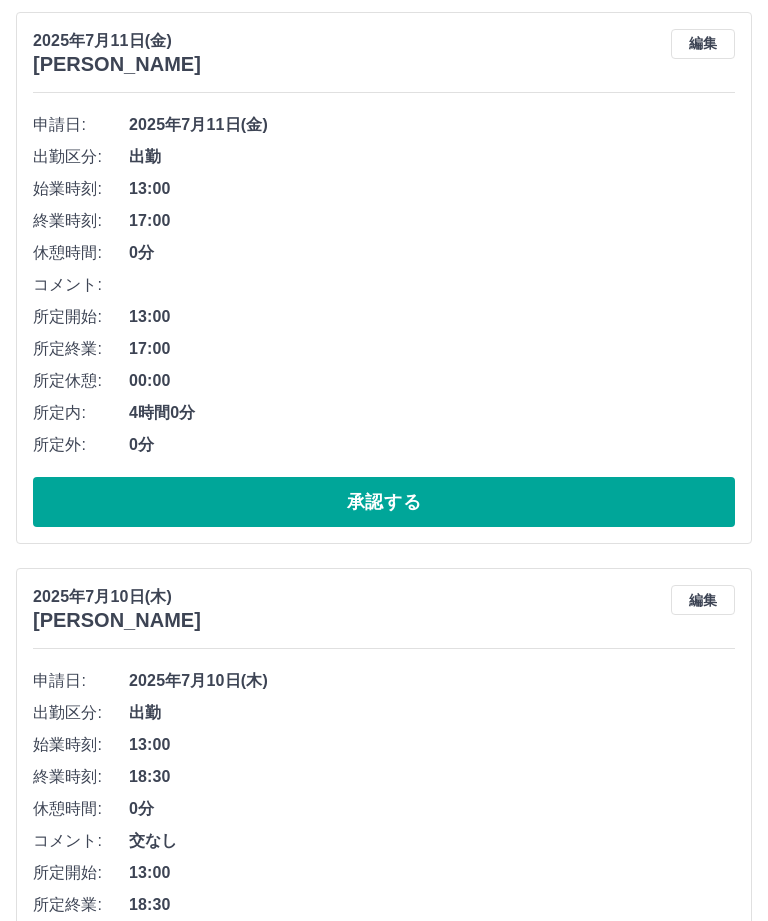 click on "承認する" at bounding box center (384, 1615) 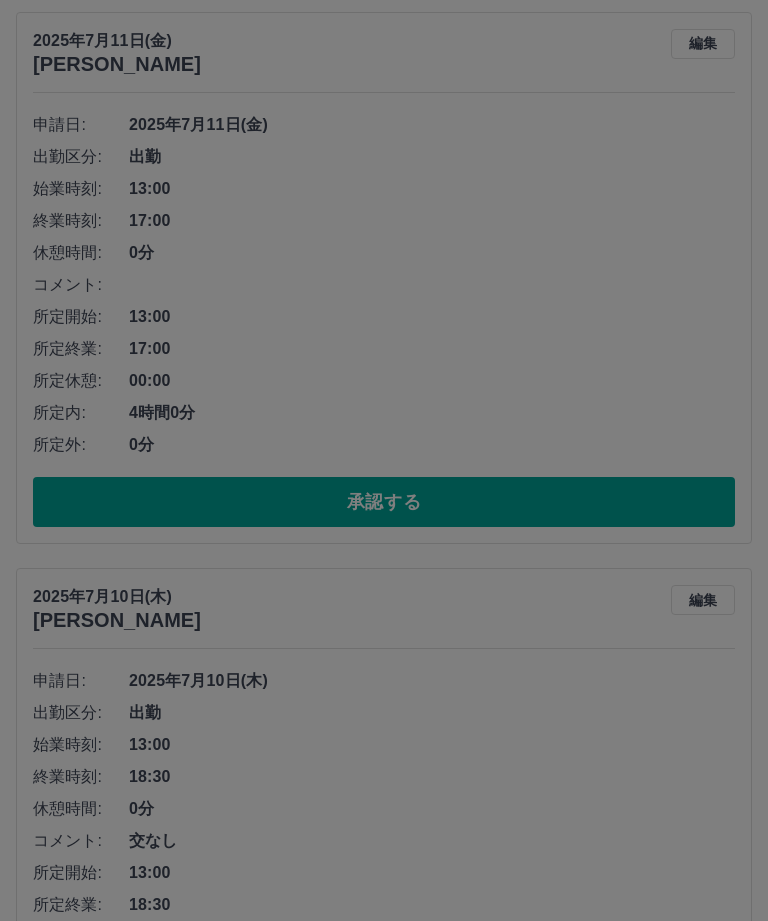 scroll, scrollTop: 2502, scrollLeft: 0, axis: vertical 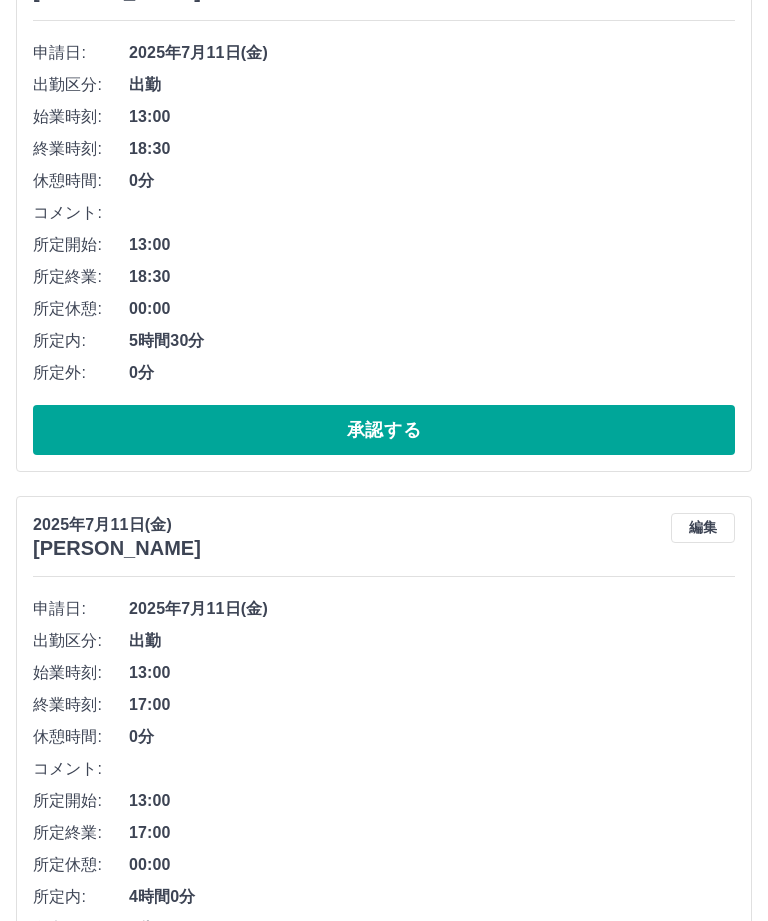click on "承認する" at bounding box center [384, 1542] 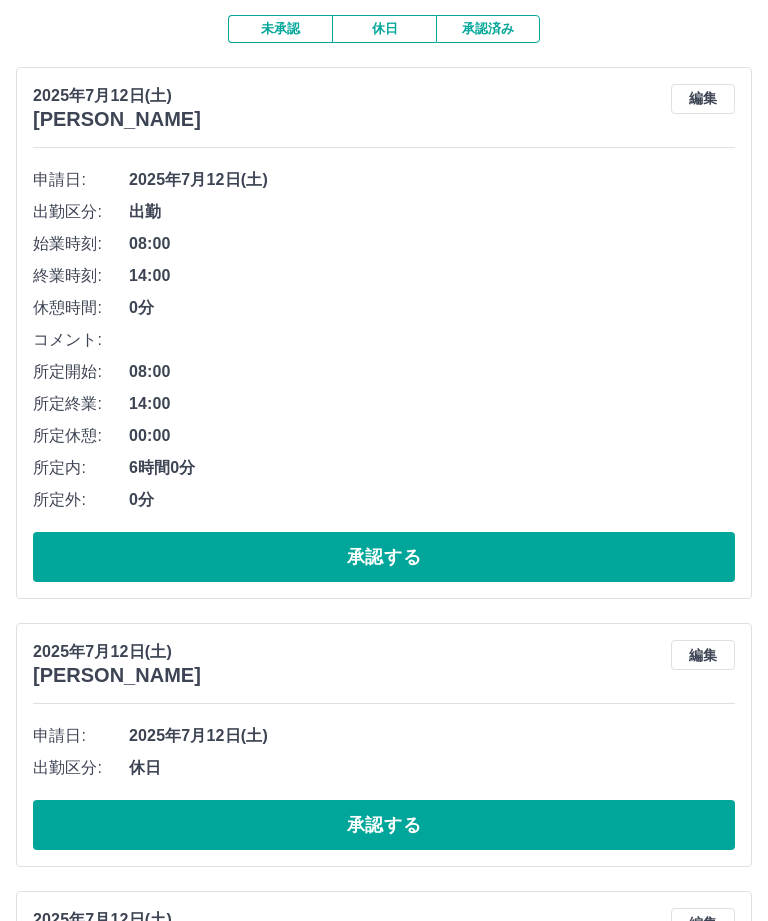 scroll, scrollTop: 0, scrollLeft: 0, axis: both 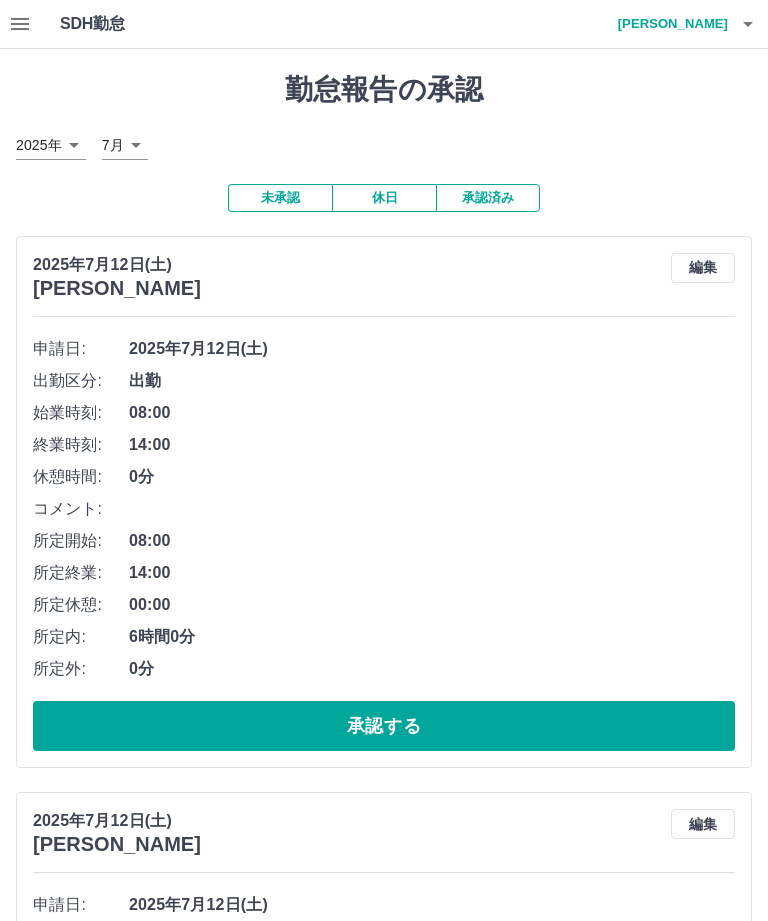 click 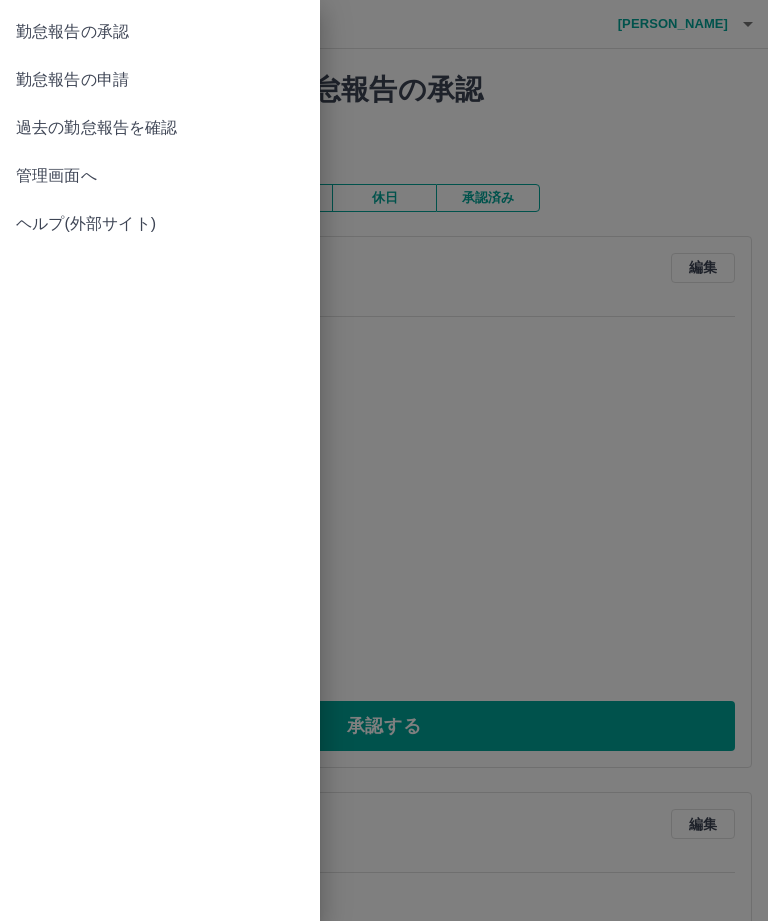 click on "勤怠報告の申請" at bounding box center (160, 80) 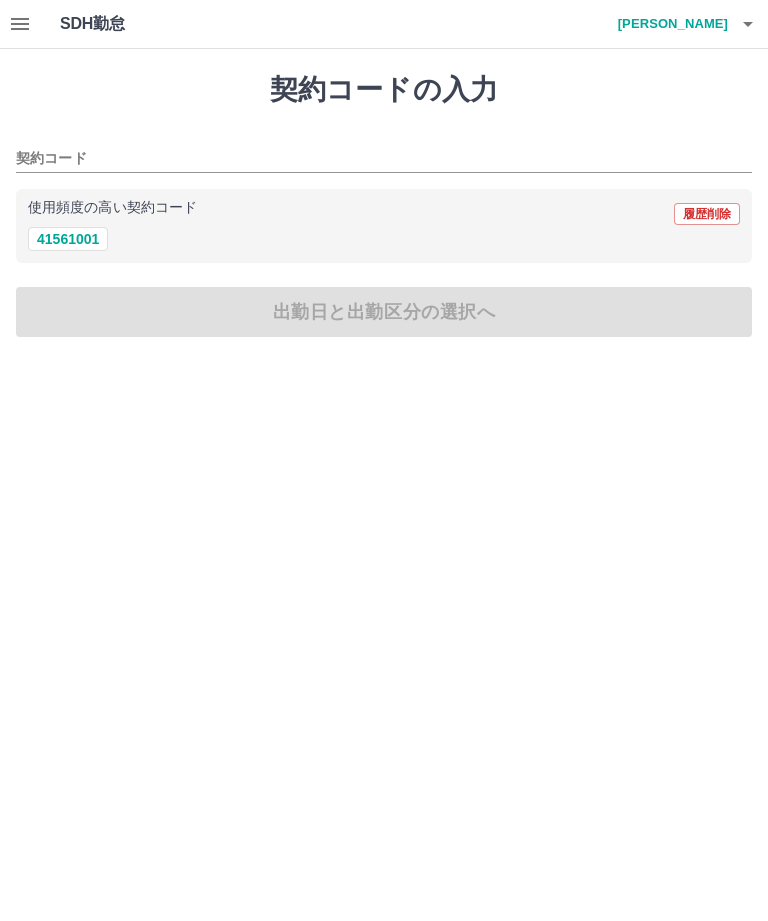 click on "41561001" at bounding box center (68, 239) 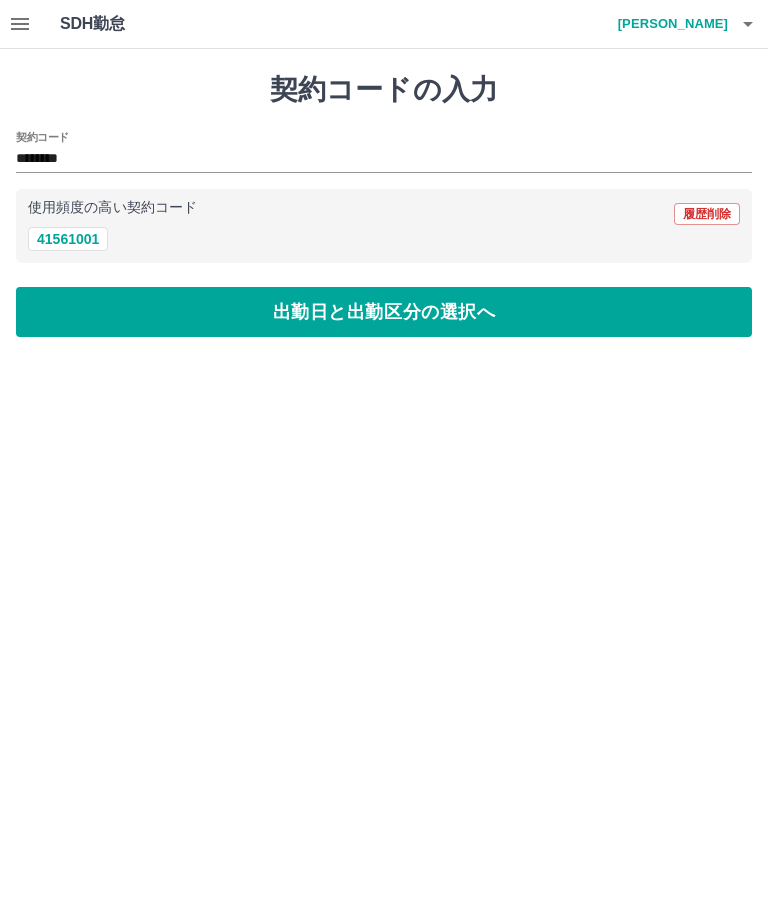 click on "出勤日と出勤区分の選択へ" at bounding box center [384, 312] 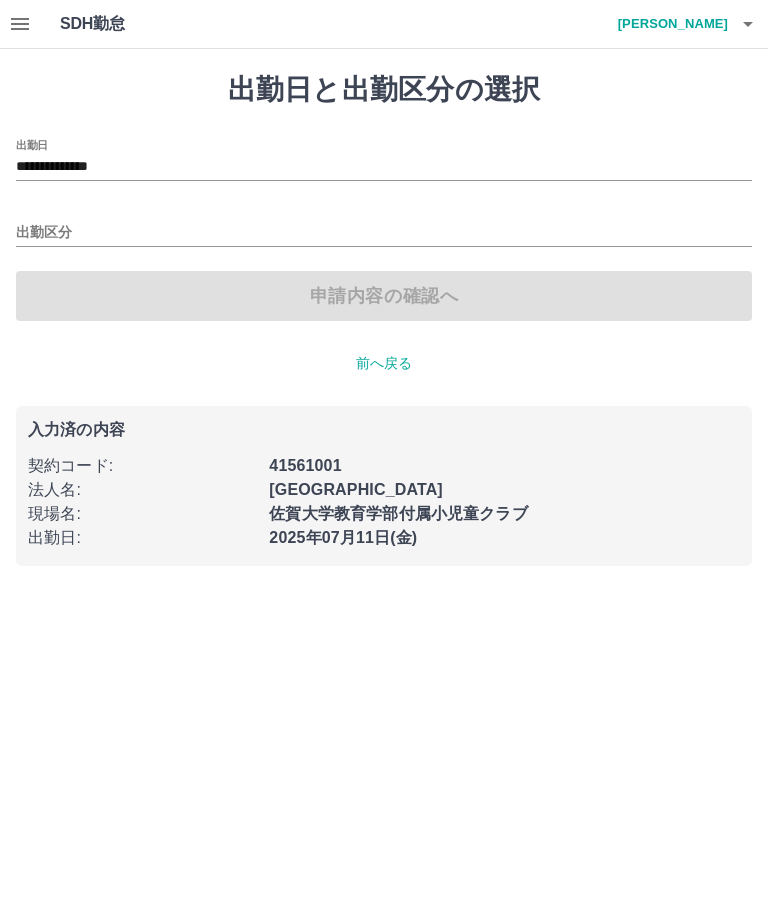 click on "出勤区分" at bounding box center [384, 233] 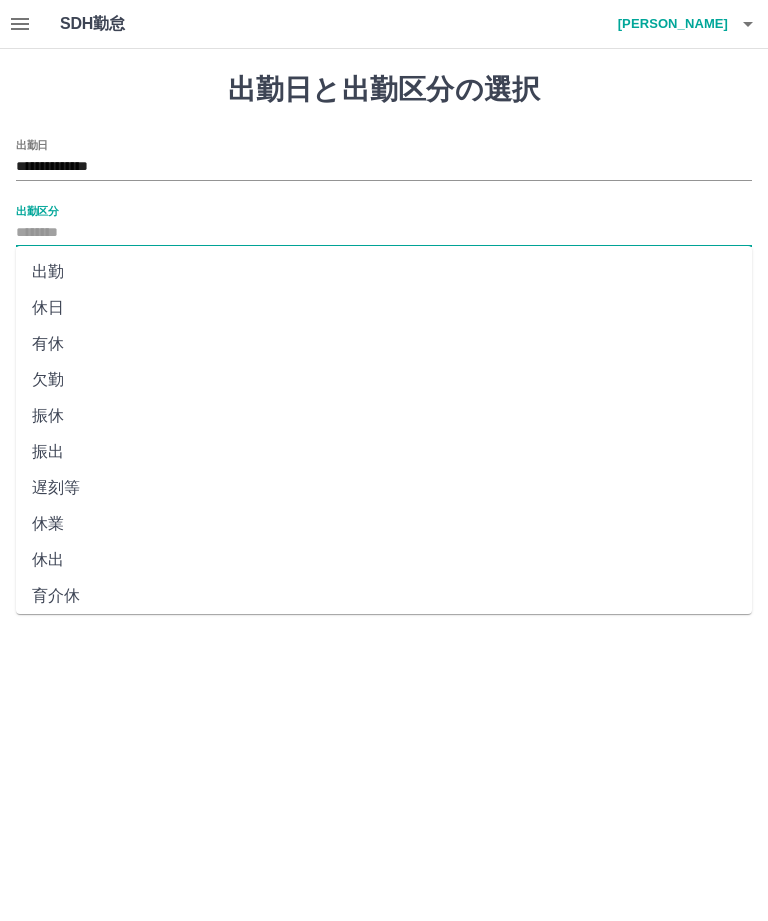 click on "有休" at bounding box center [384, 344] 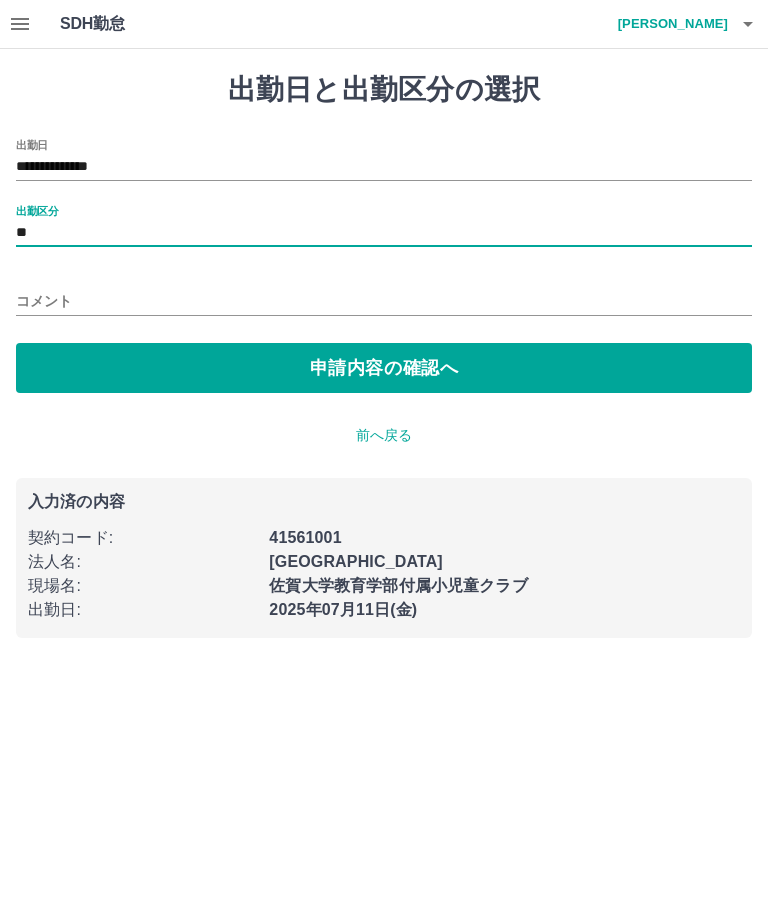 click on "申請内容の確認へ" at bounding box center (384, 368) 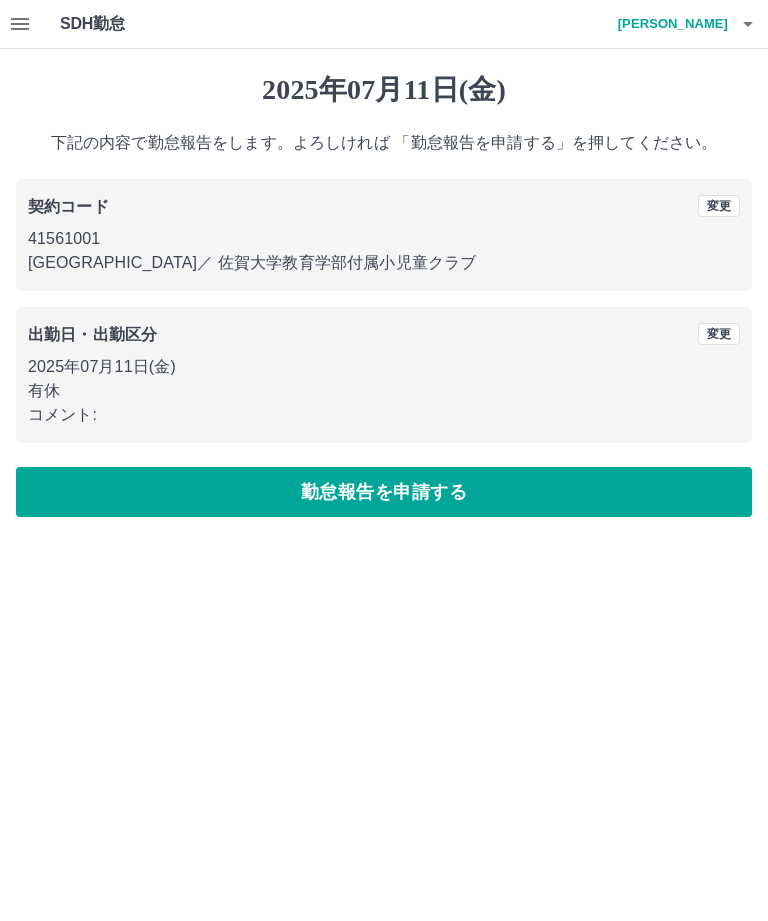 click on "勤怠報告を申請する" at bounding box center (384, 492) 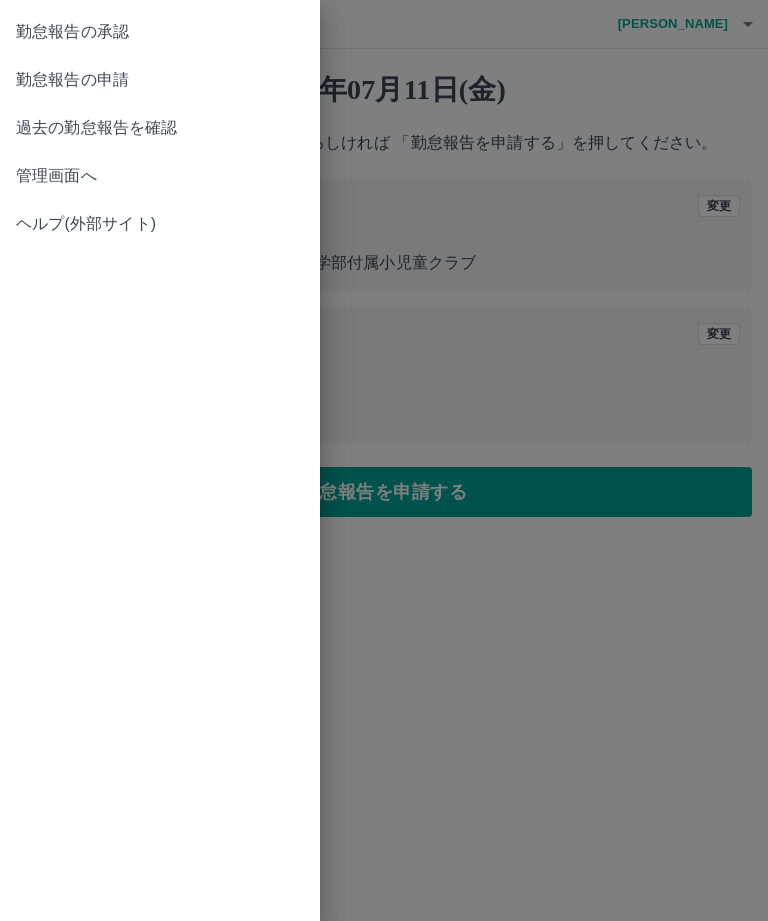 click at bounding box center [384, 460] 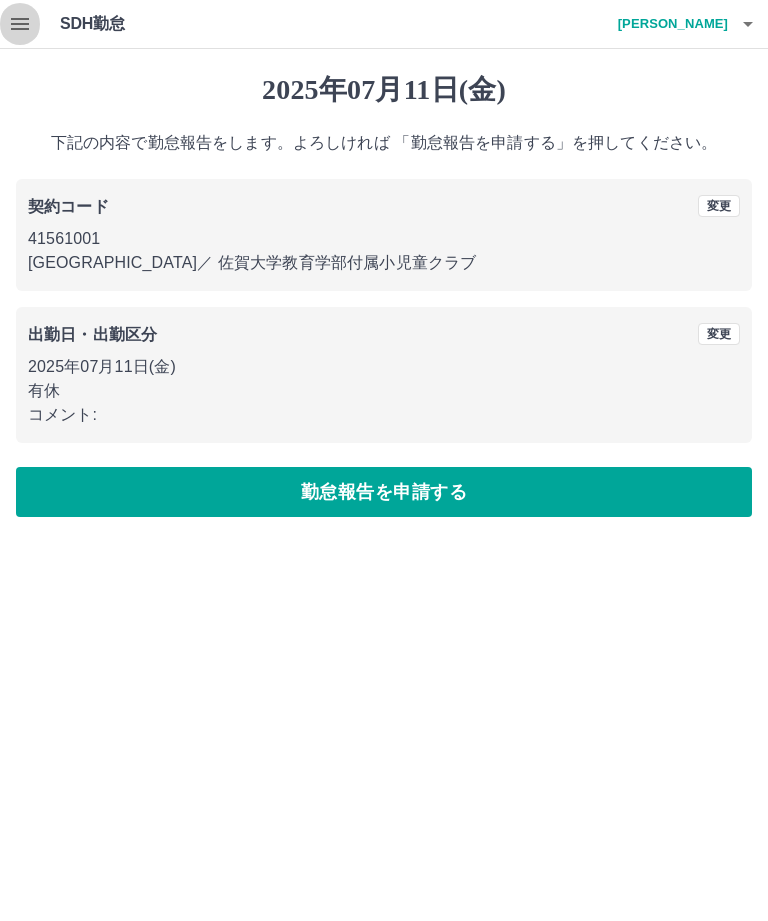 click 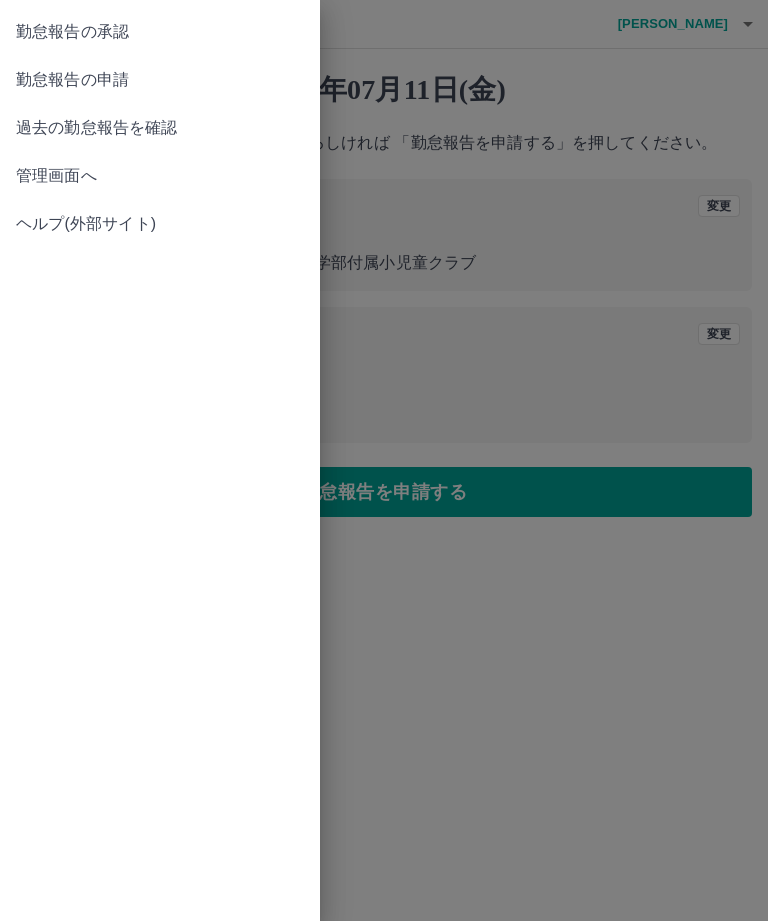 click on "勤怠報告の申請" at bounding box center [160, 80] 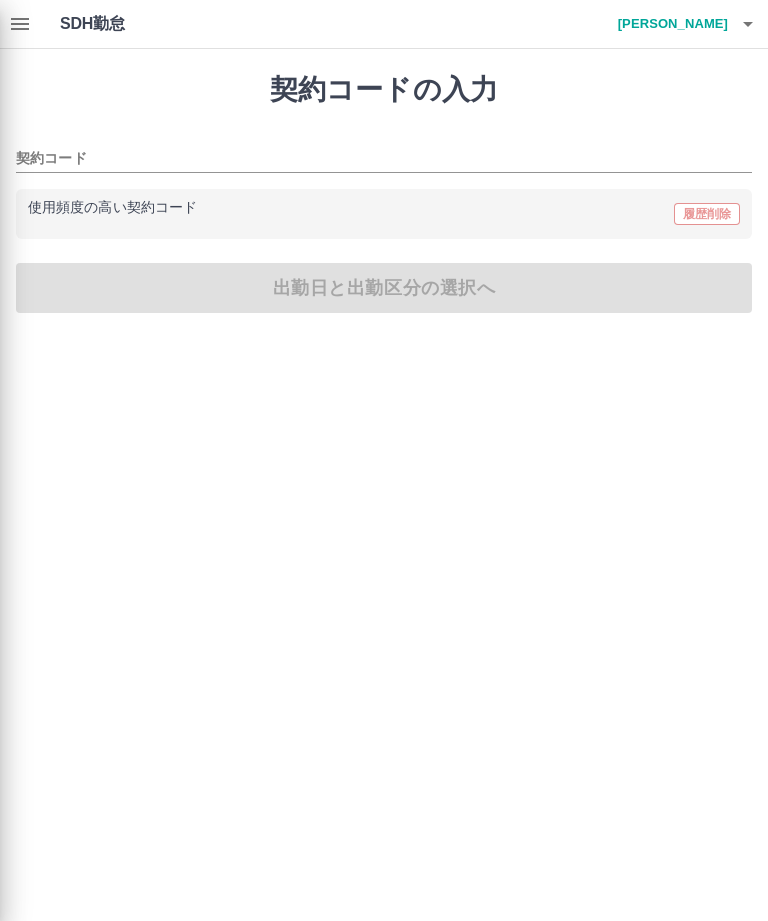 type on "********" 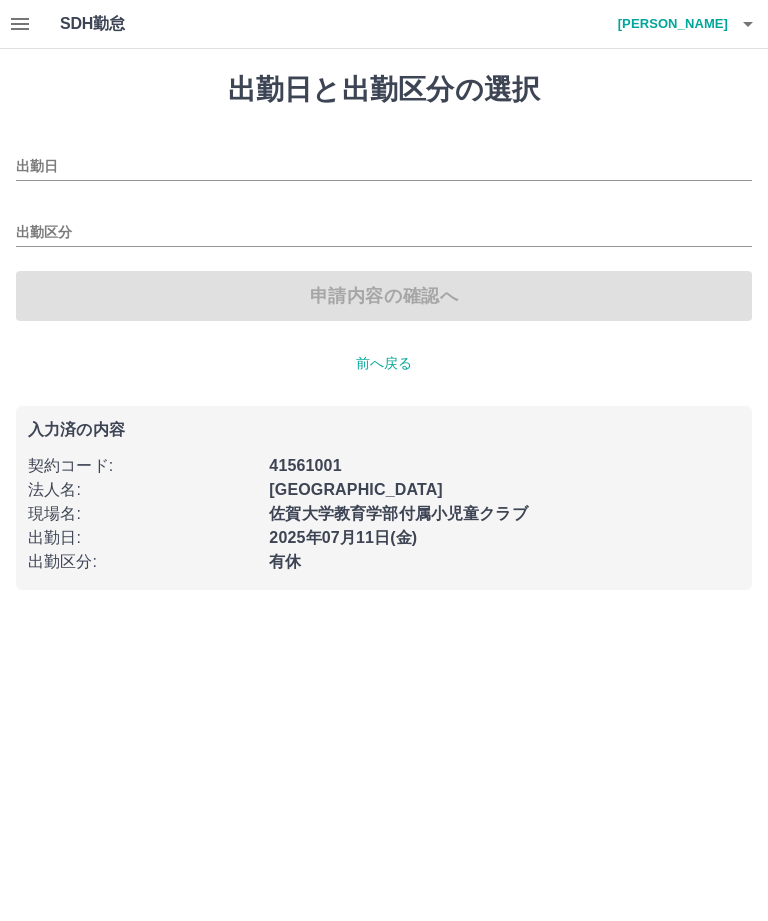 type on "**********" 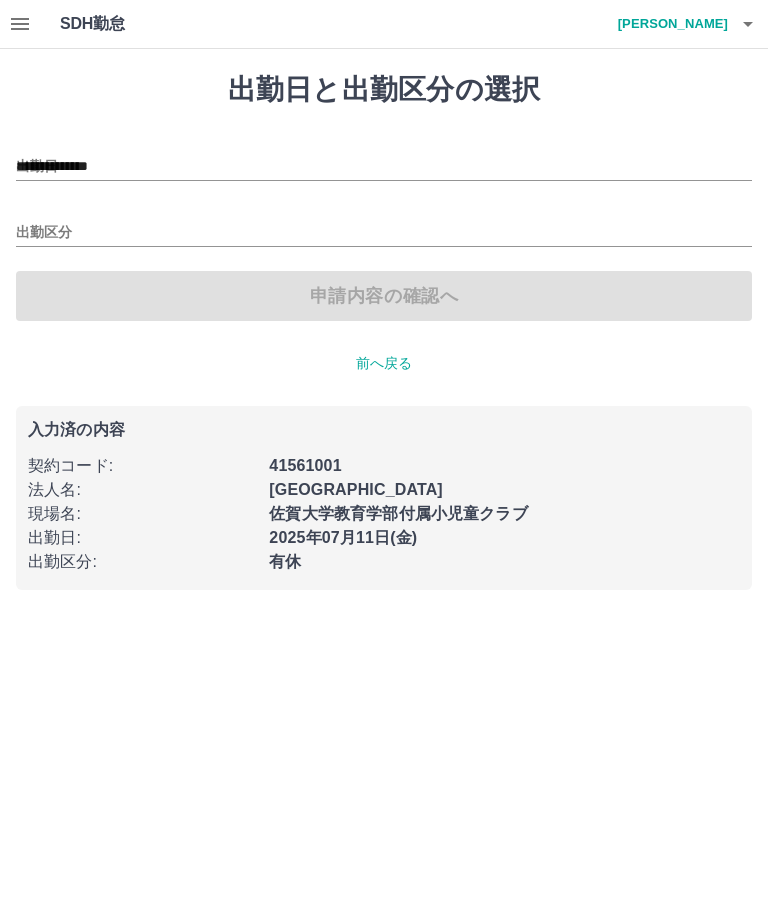 type on "**" 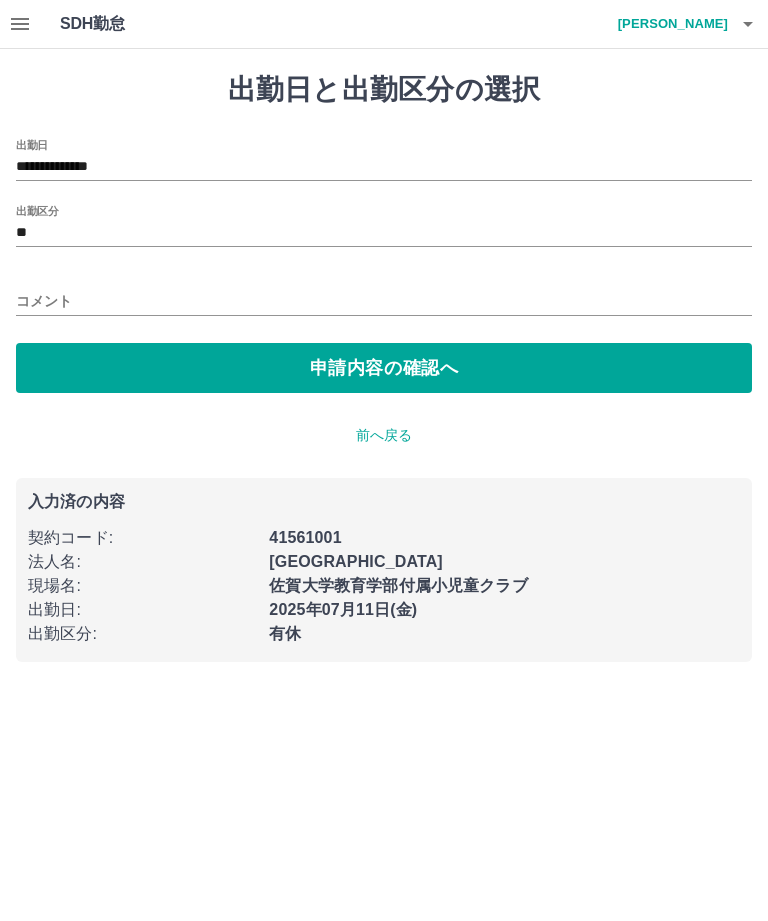 click on "**********" at bounding box center (384, 167) 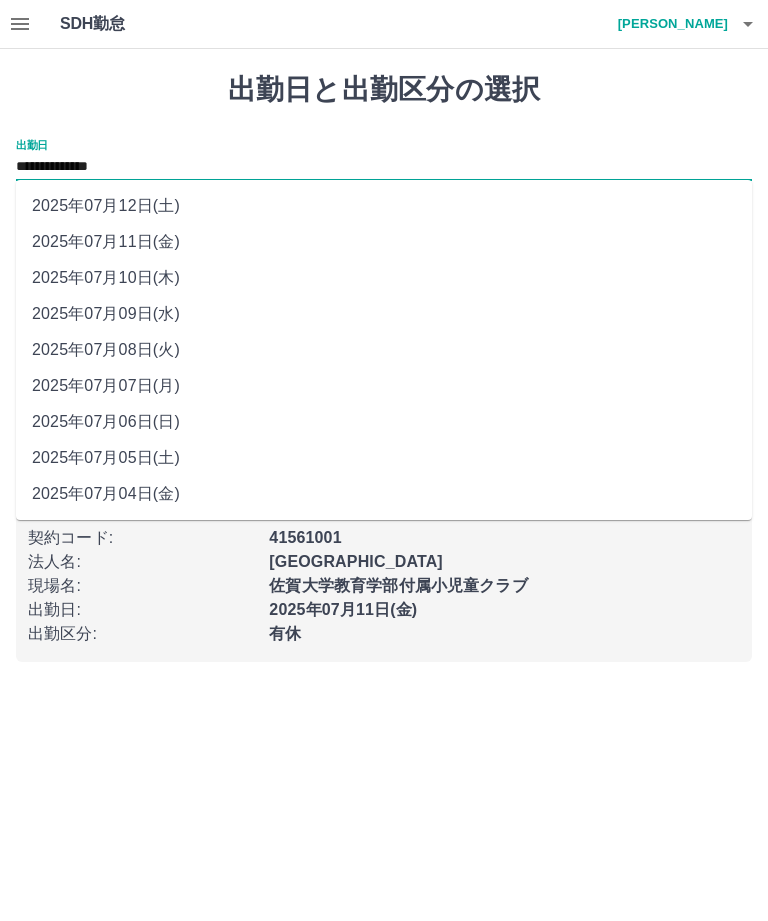 click on "2025年07月12日(土)" at bounding box center (384, 206) 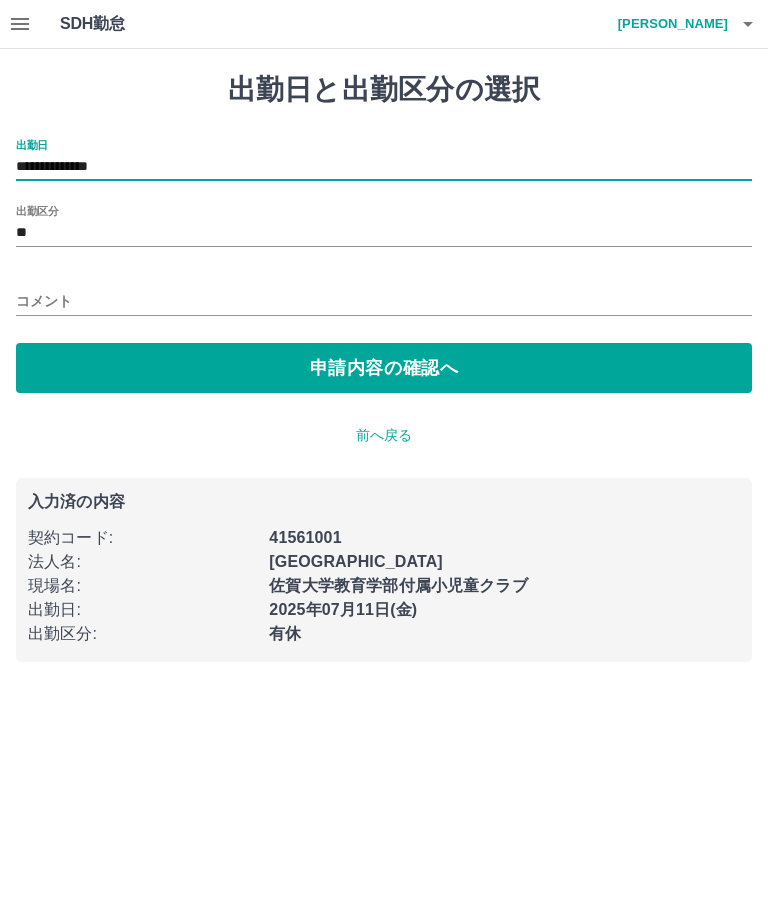 click on "申請内容の確認へ" at bounding box center (384, 368) 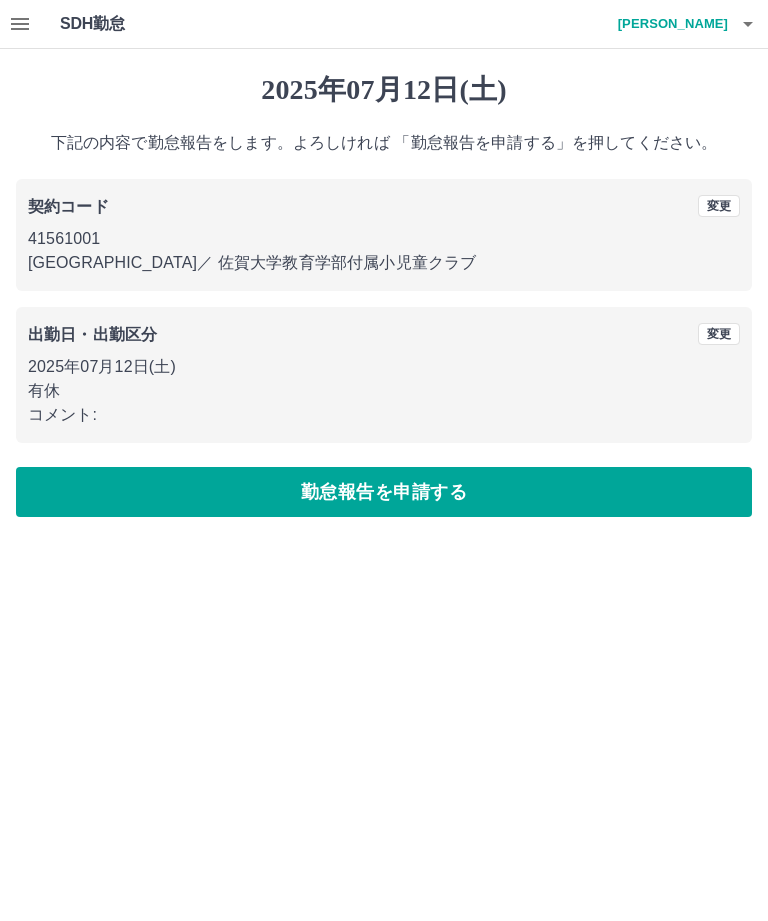 click on "変更" at bounding box center [719, 334] 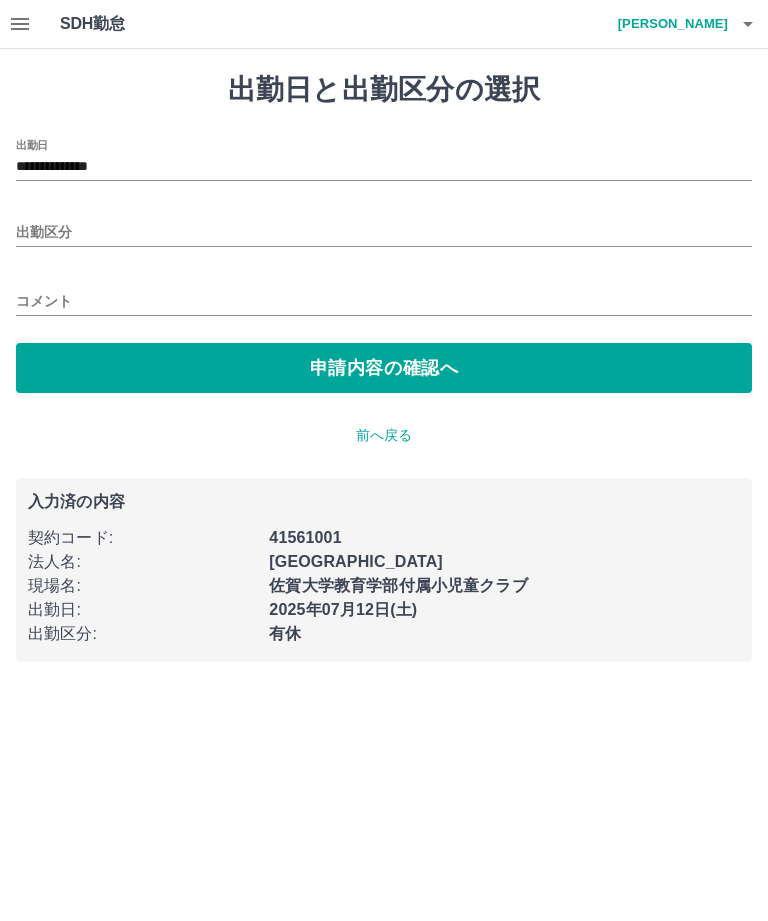 type on "**********" 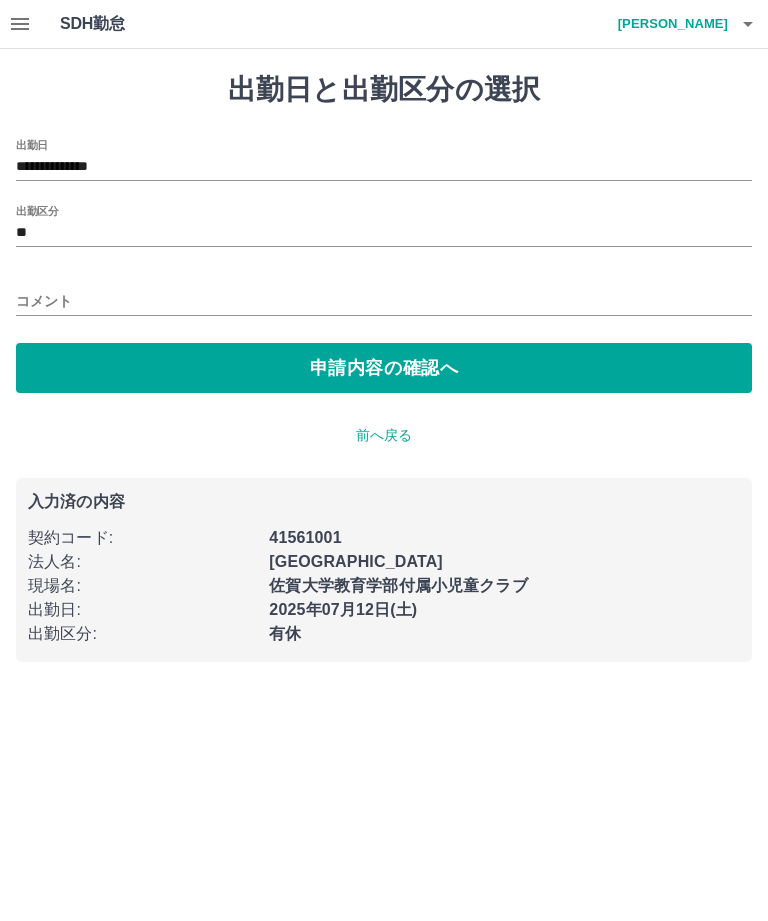 click on "コメント" at bounding box center [384, 301] 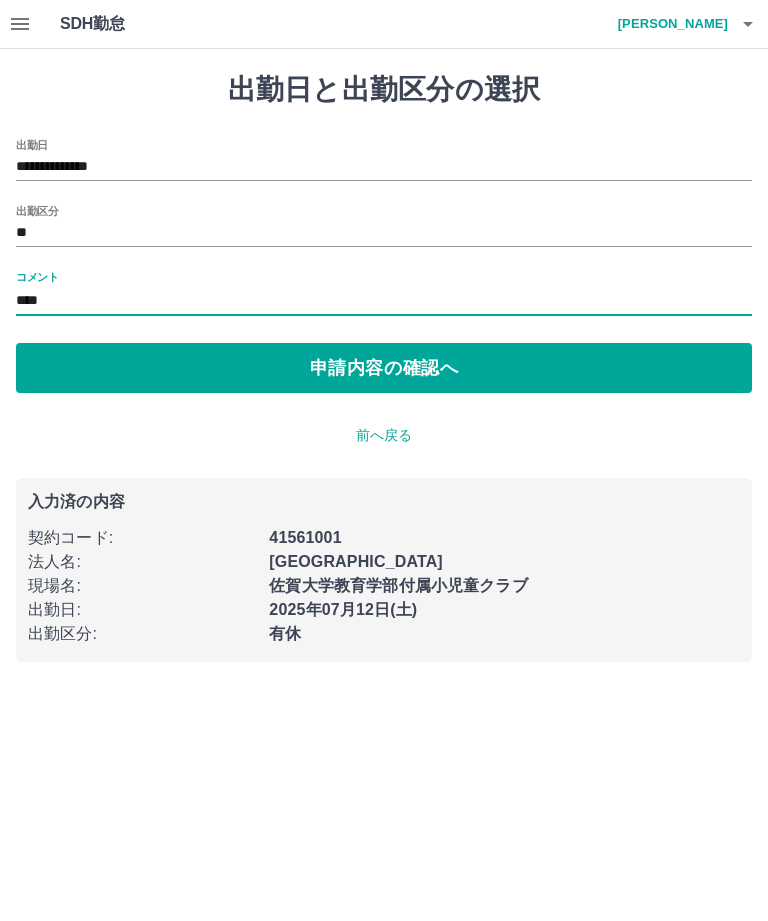 type on "****" 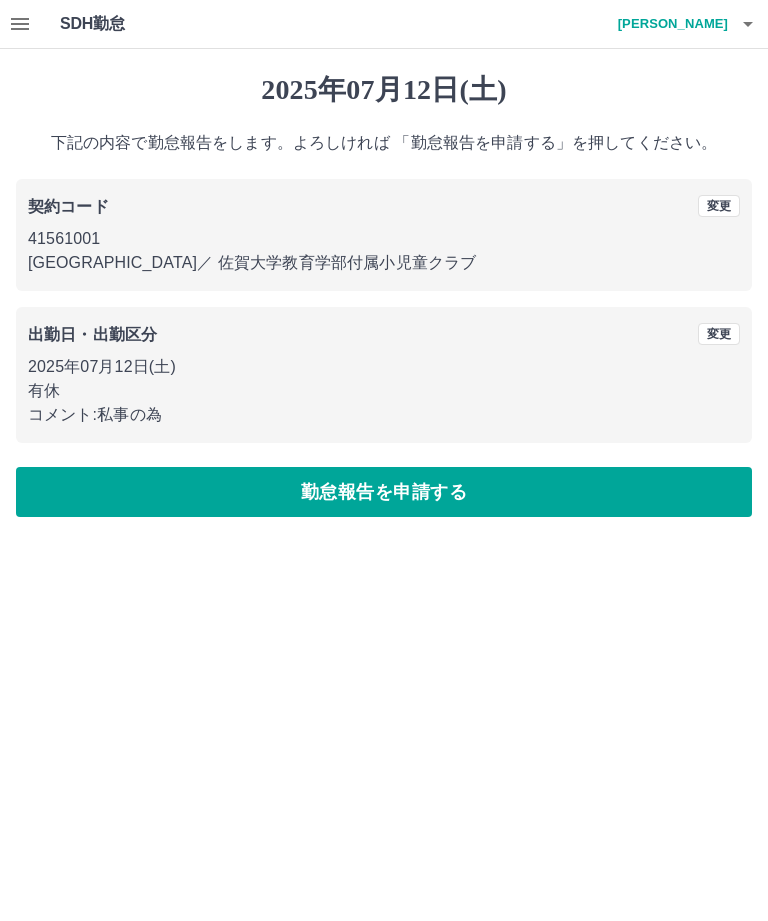 click on "勤怠報告を申請する" at bounding box center (384, 492) 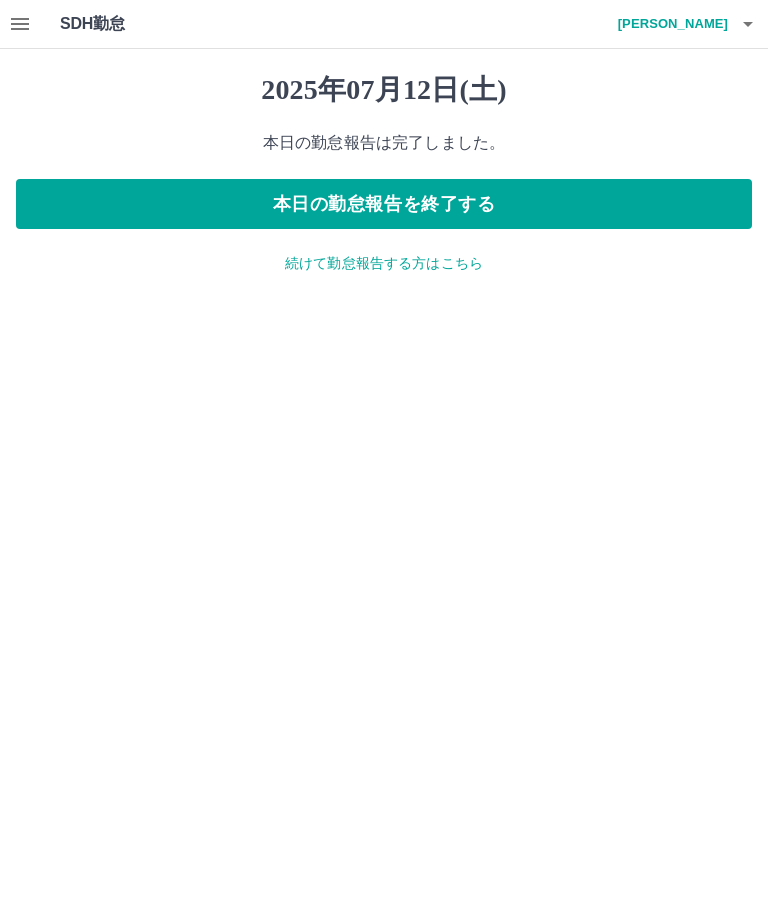 click on "陣内　琴美" at bounding box center (668, 24) 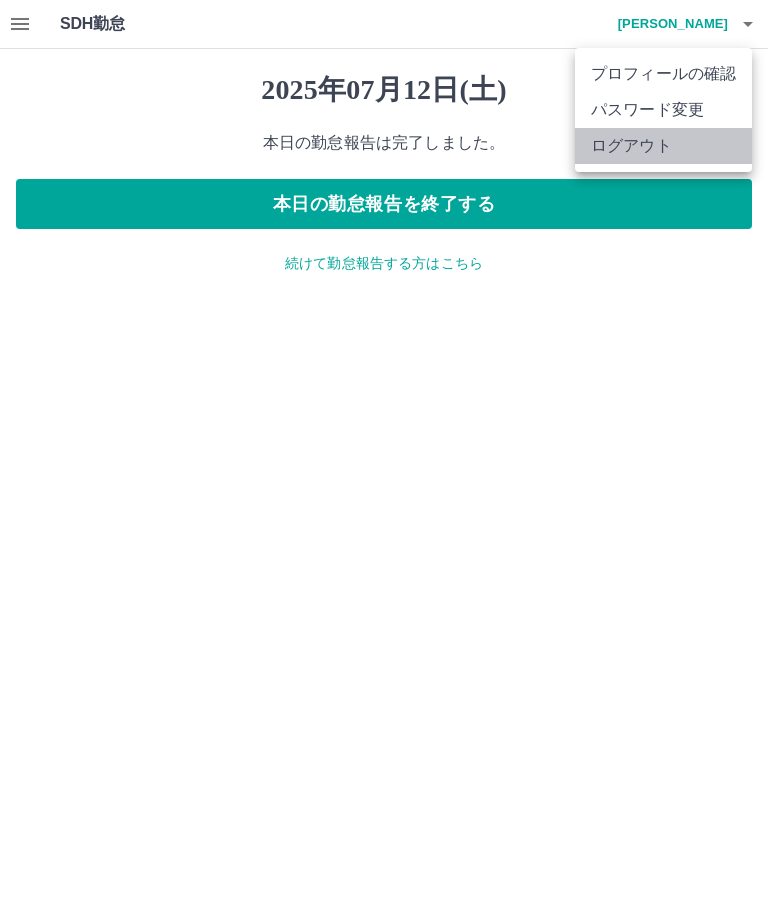 click on "ログアウト" at bounding box center (663, 146) 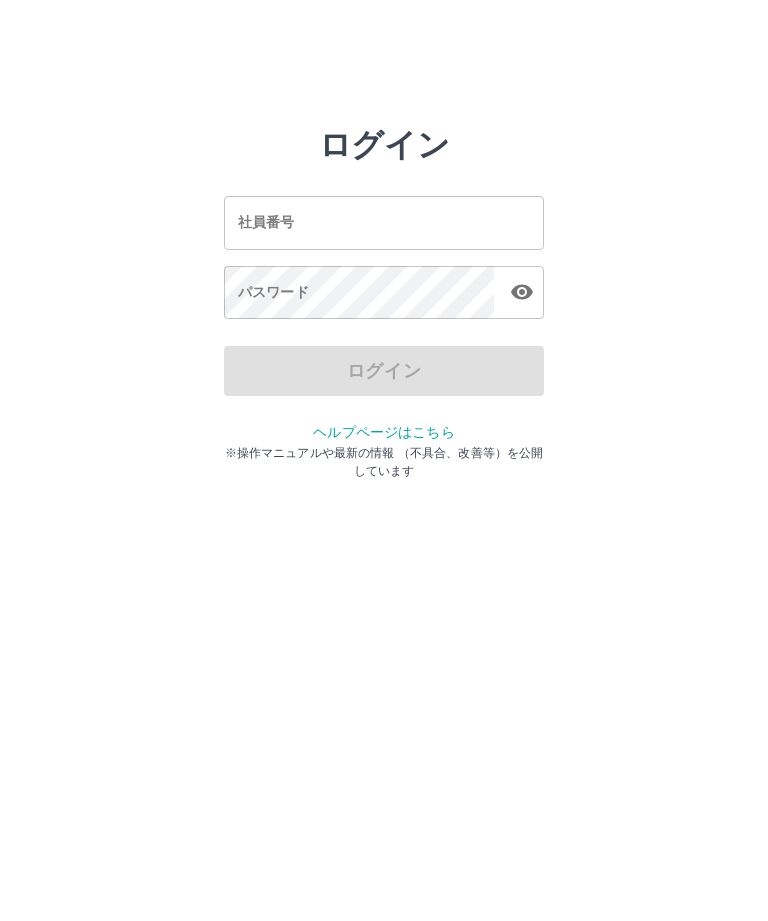 scroll, scrollTop: 0, scrollLeft: 0, axis: both 